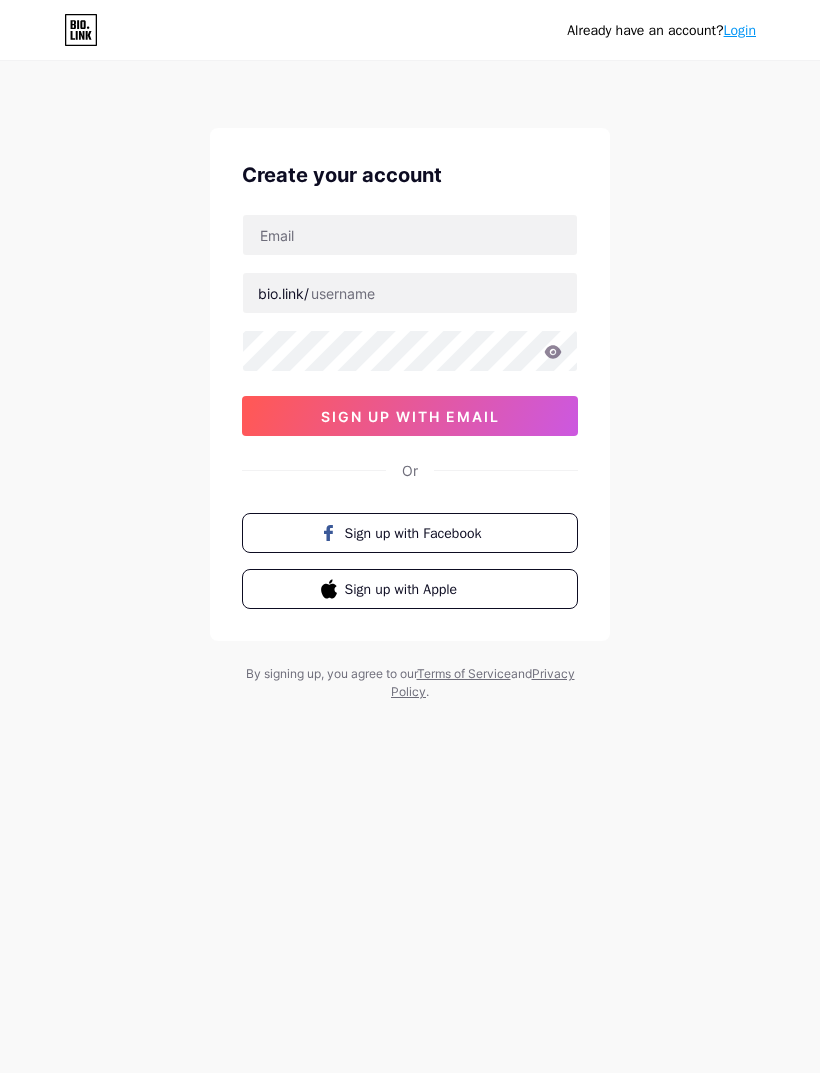 scroll, scrollTop: 0, scrollLeft: 0, axis: both 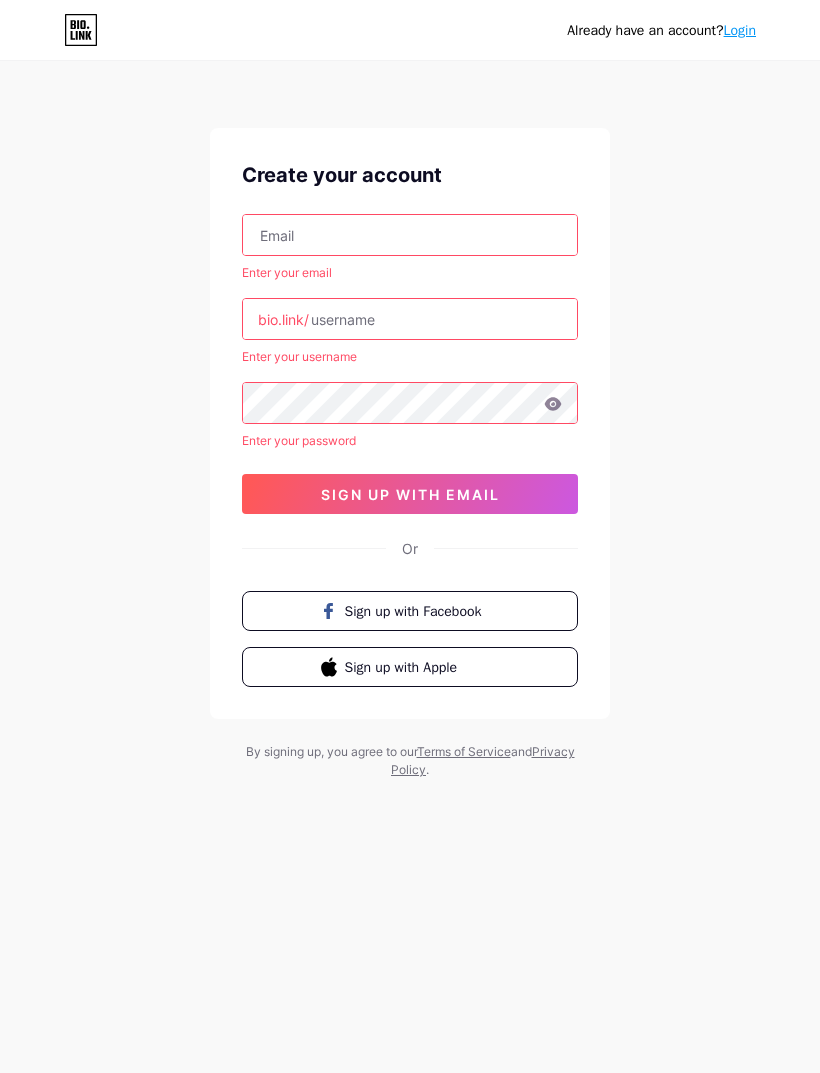 click on "Login" at bounding box center (740, 30) 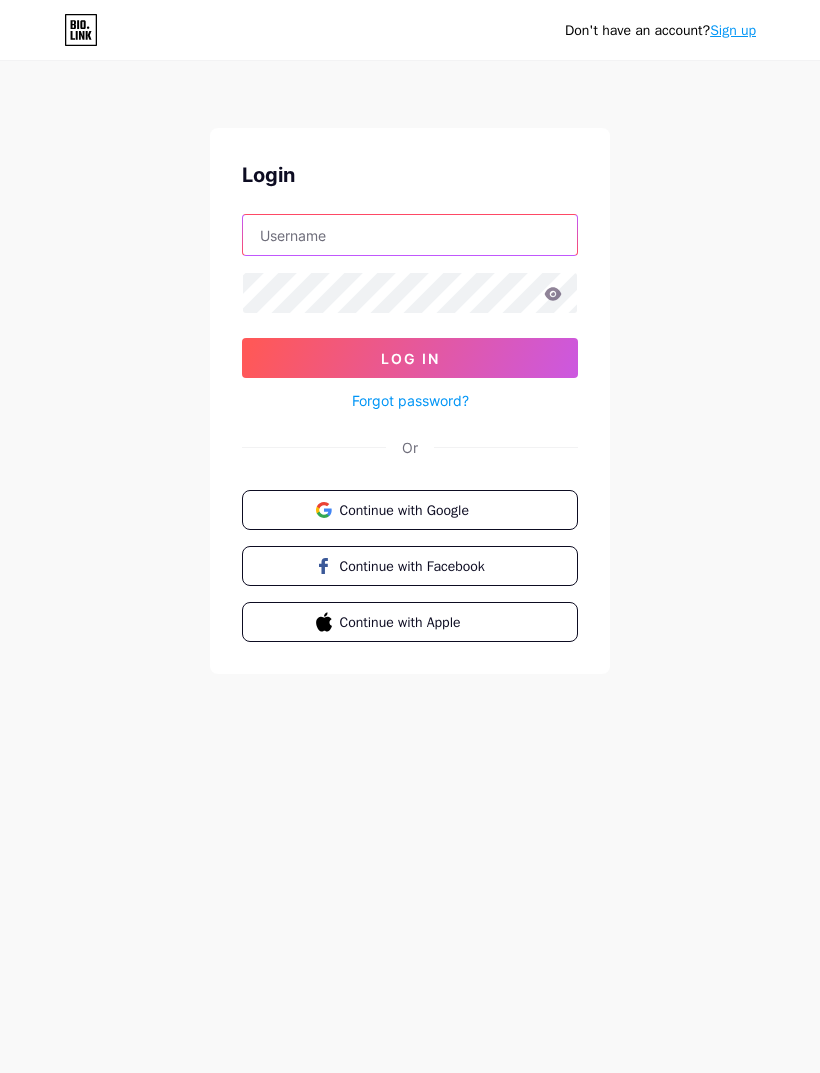 click at bounding box center (410, 235) 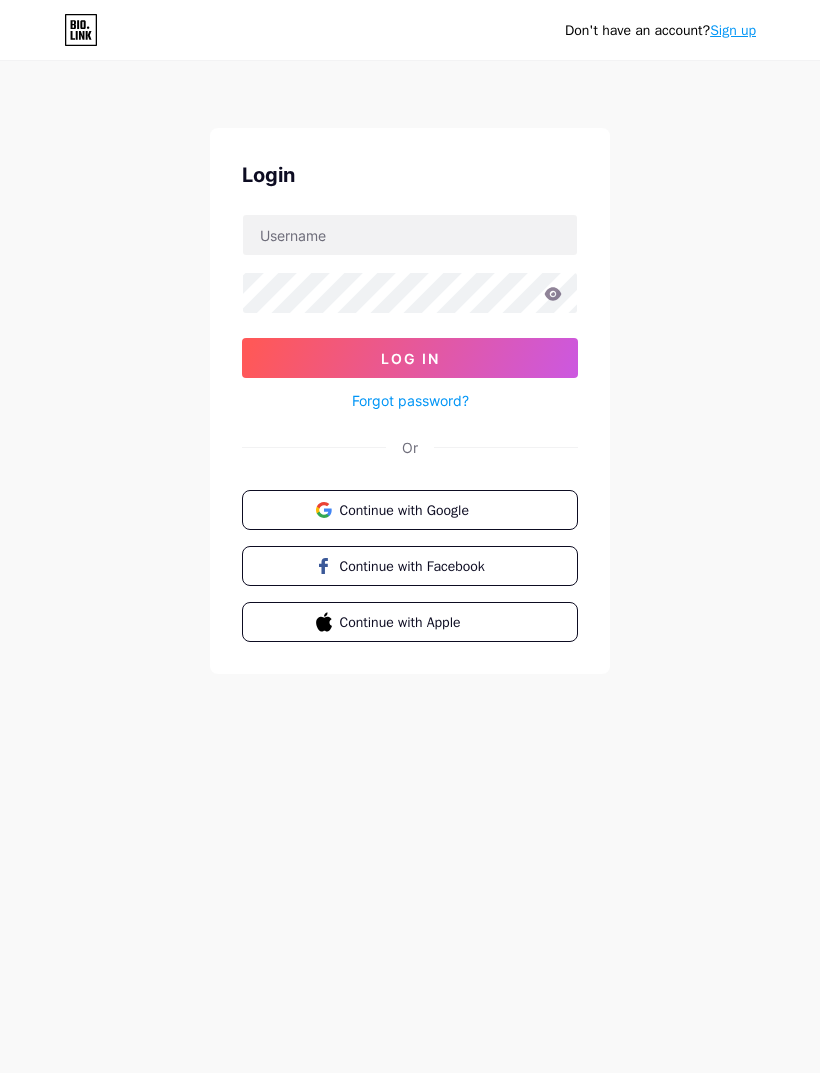click on "Continue with Google" at bounding box center (410, 510) 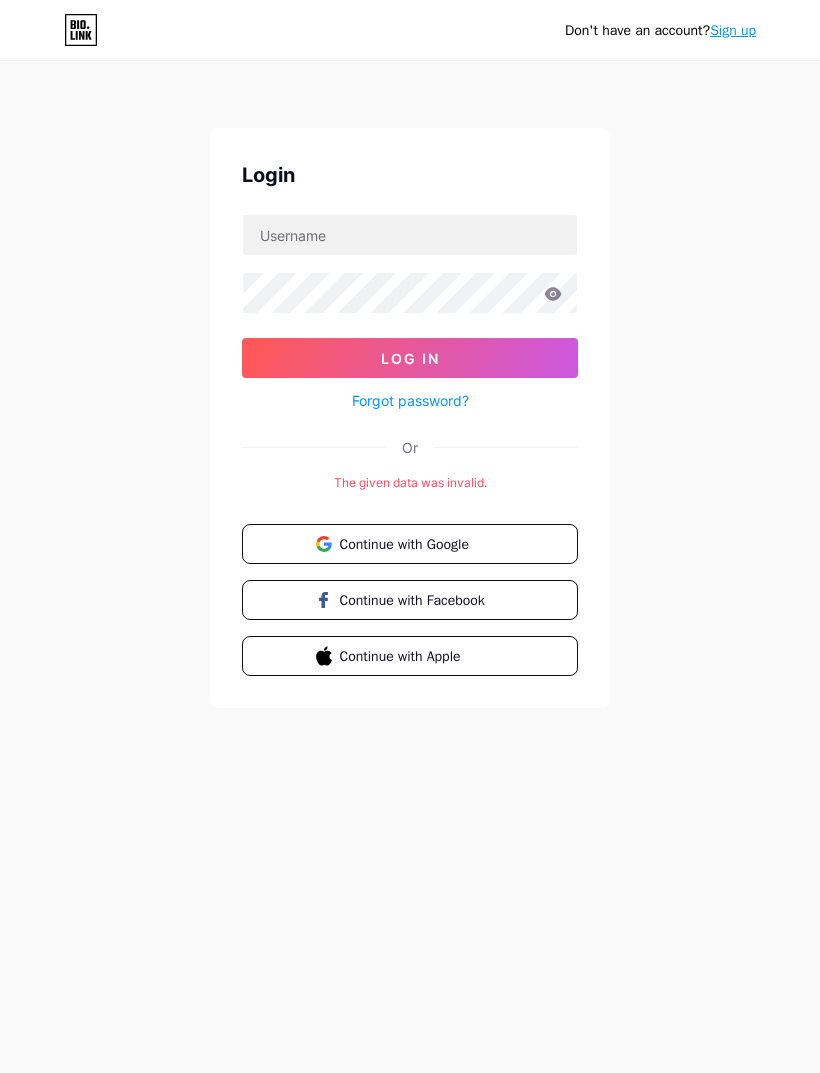 scroll, scrollTop: 0, scrollLeft: 0, axis: both 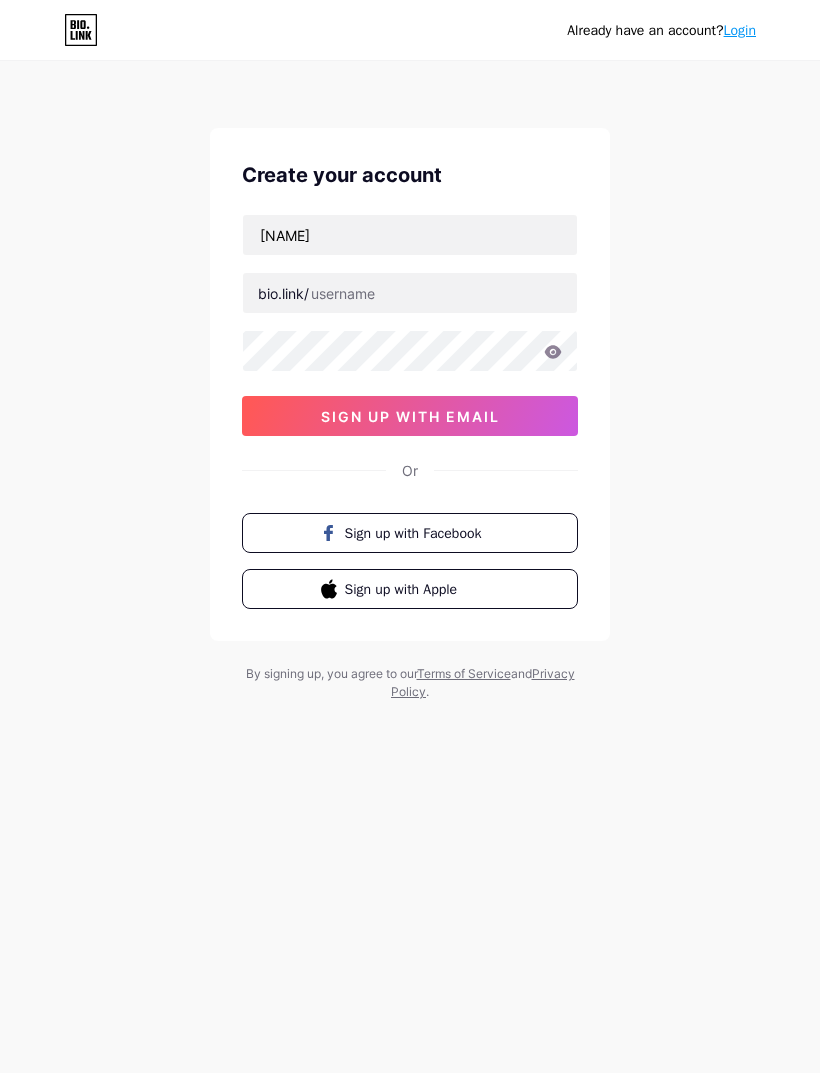 click on "[NAME]" at bounding box center (410, 235) 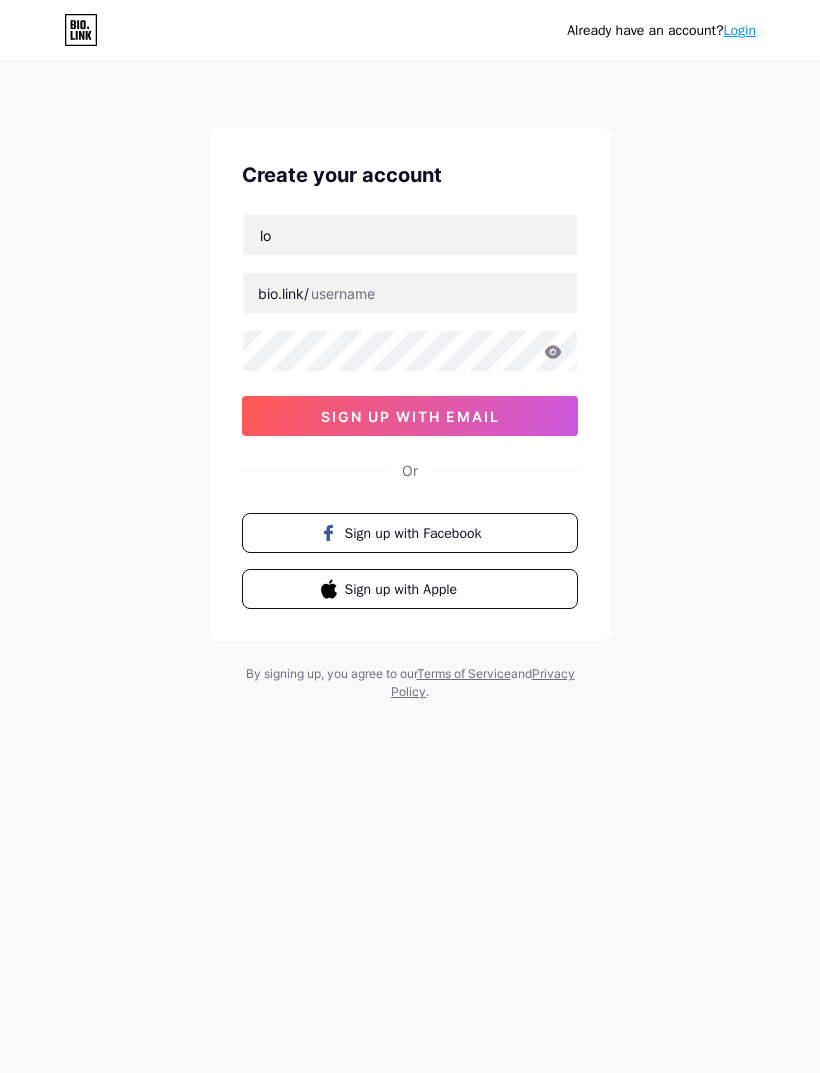type on "l" 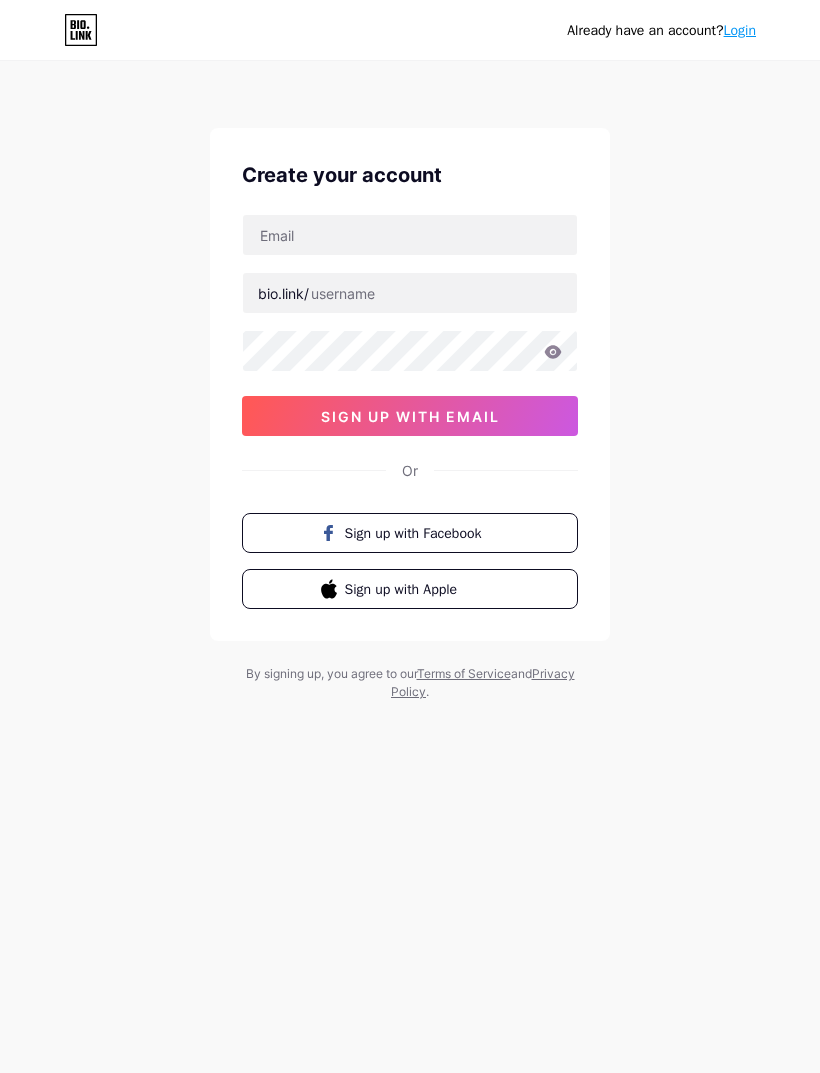 click on "Already have an account?  Login   Create your account         bio.link/                       sign up with email         Or       Sign up with Facebook
Sign up with Apple
By signing up, you agree to our  Terms of Service  and  Privacy Policy ." at bounding box center (410, 382) 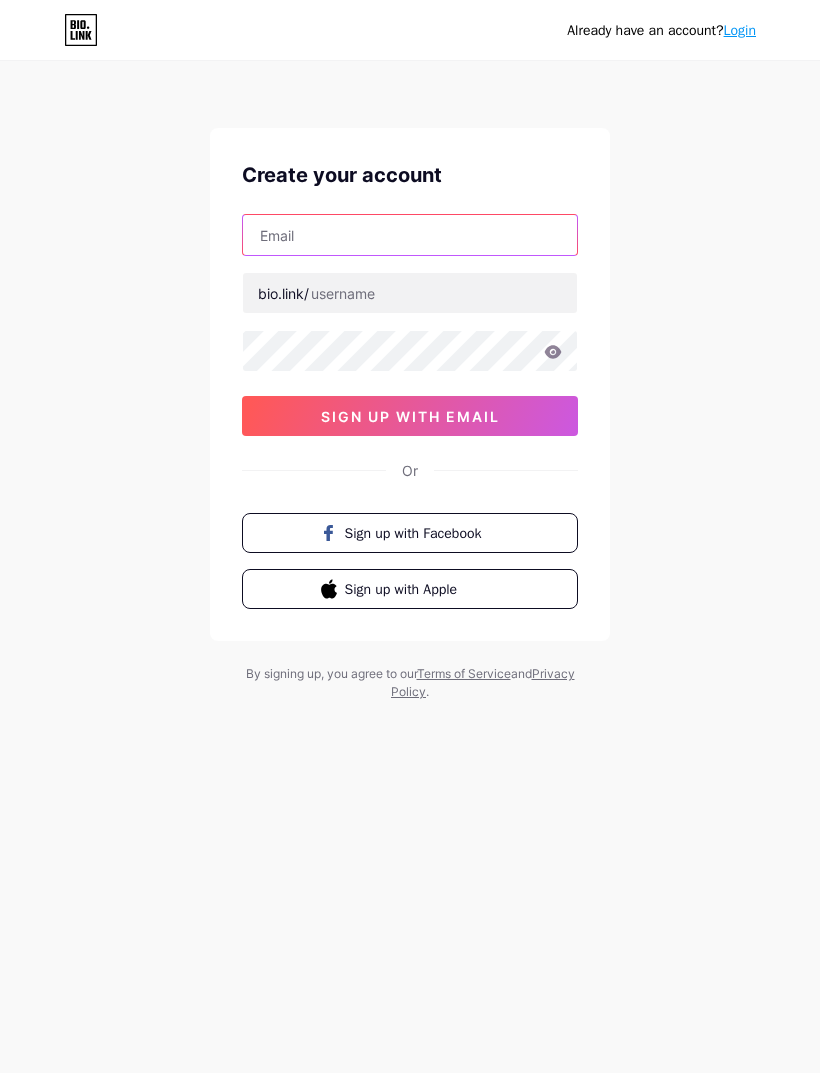 click at bounding box center (410, 235) 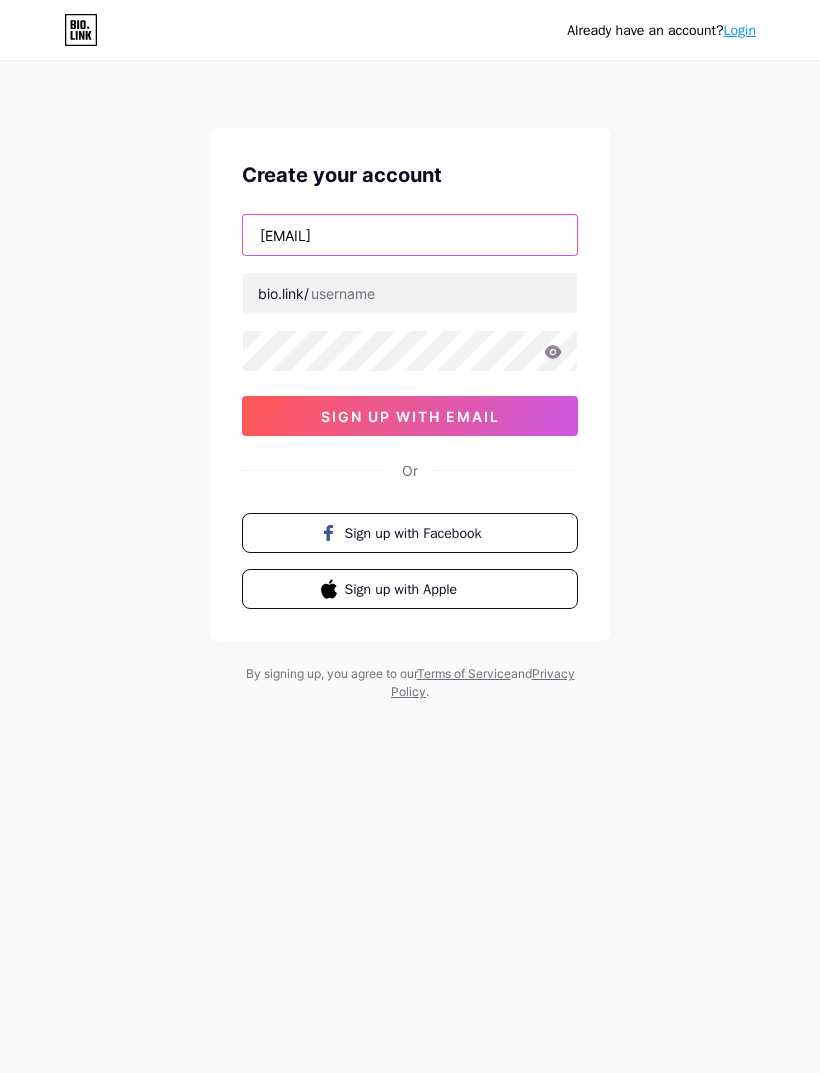 type on "longxtime13@gmail.com" 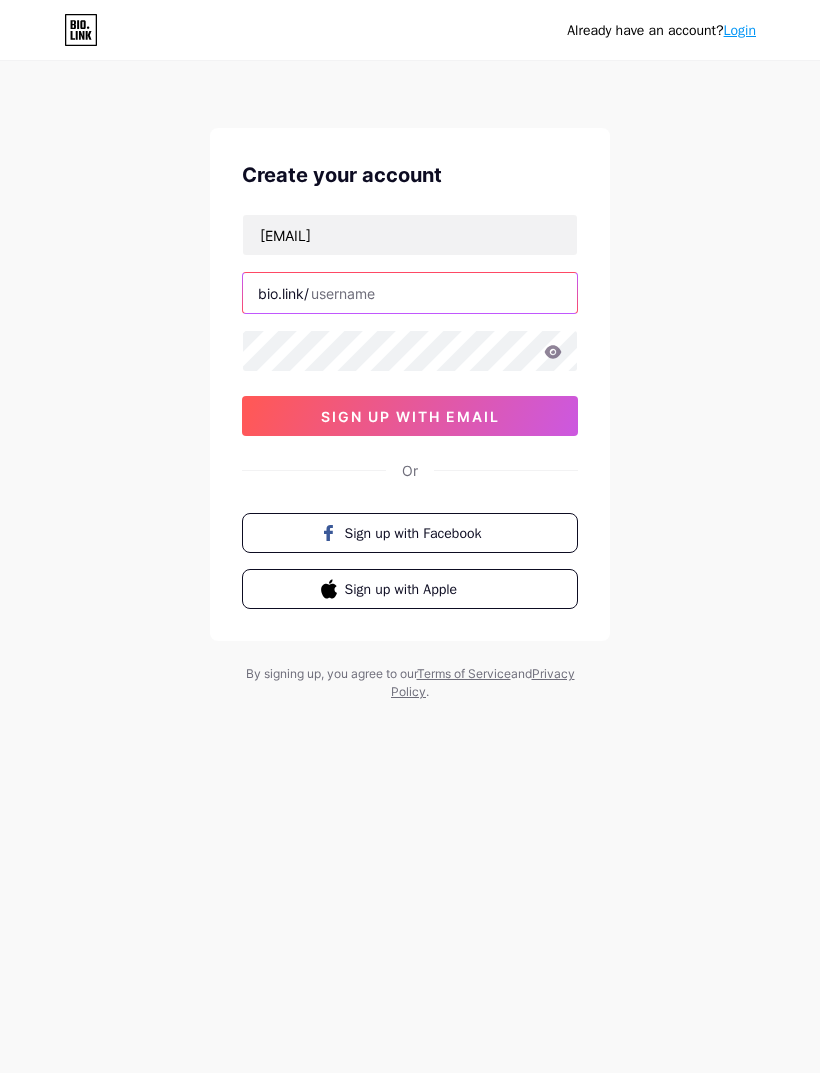 click at bounding box center [410, 293] 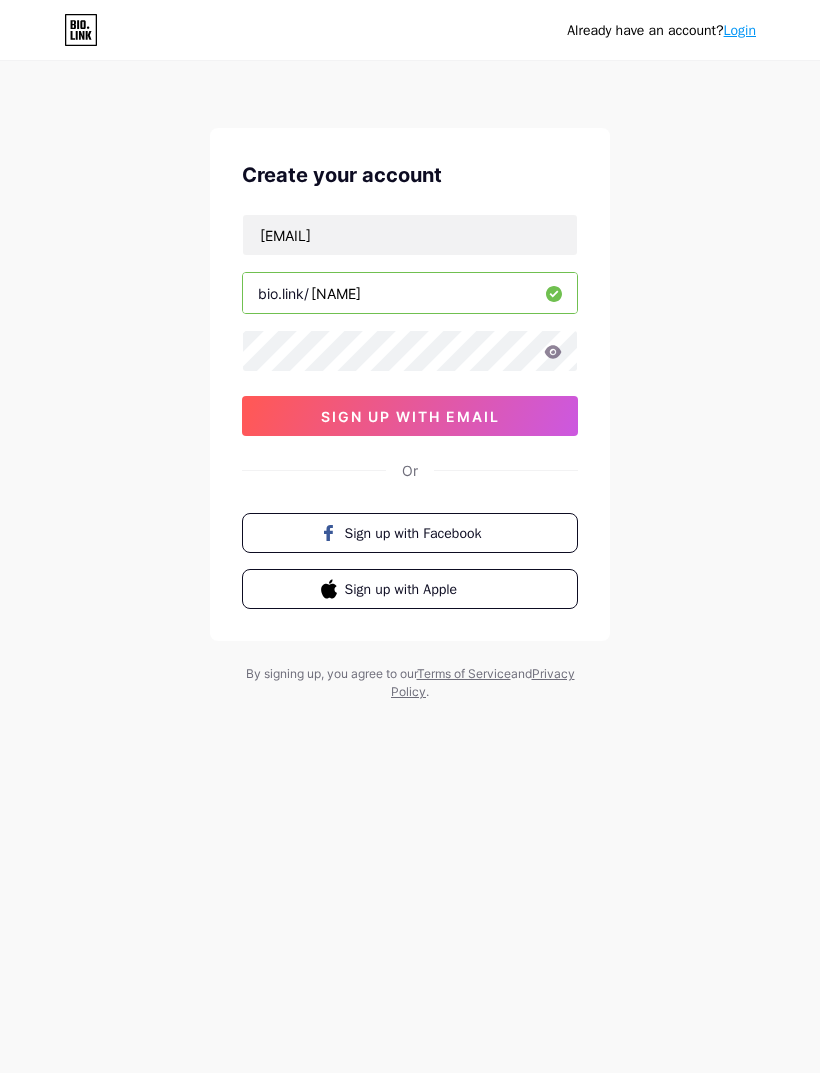 type on "ananyaa" 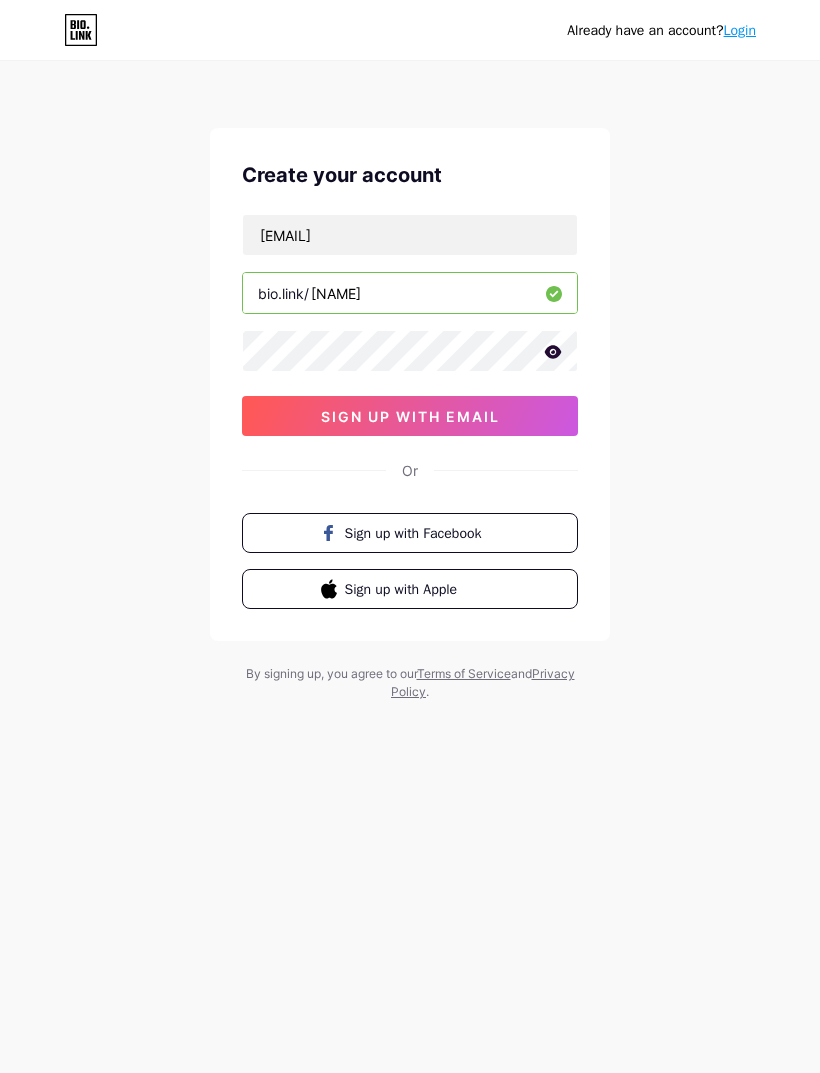 click 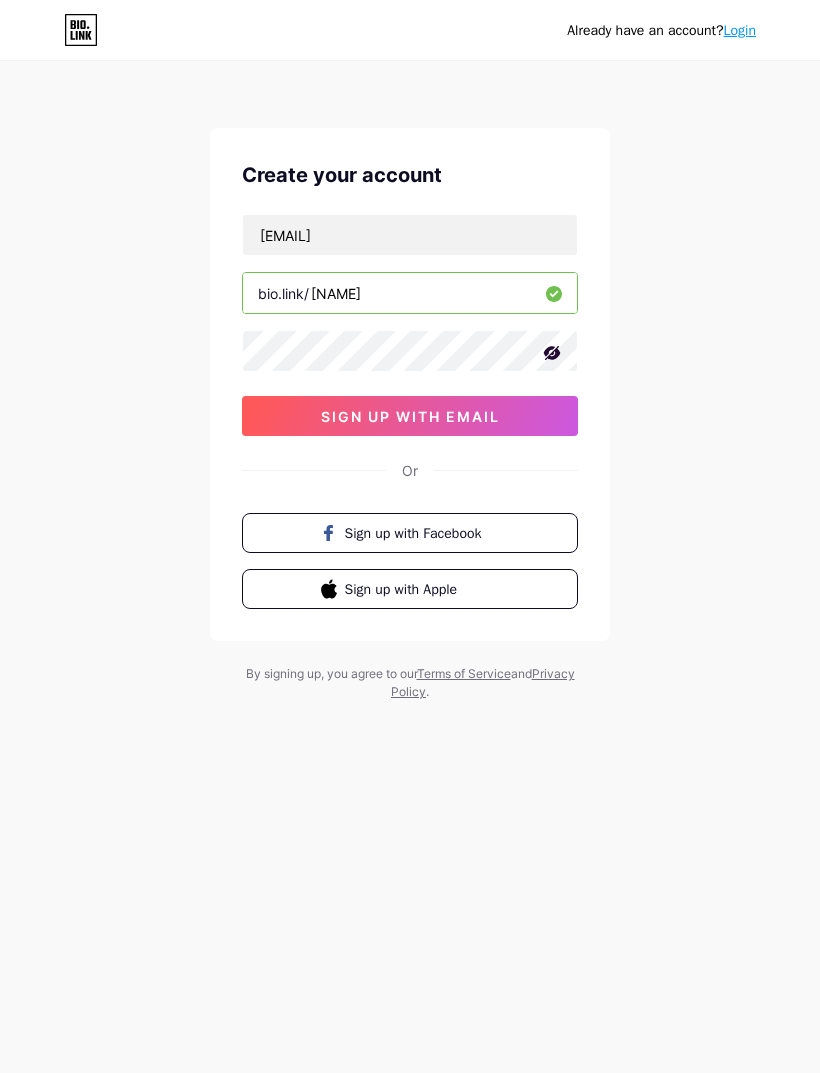click 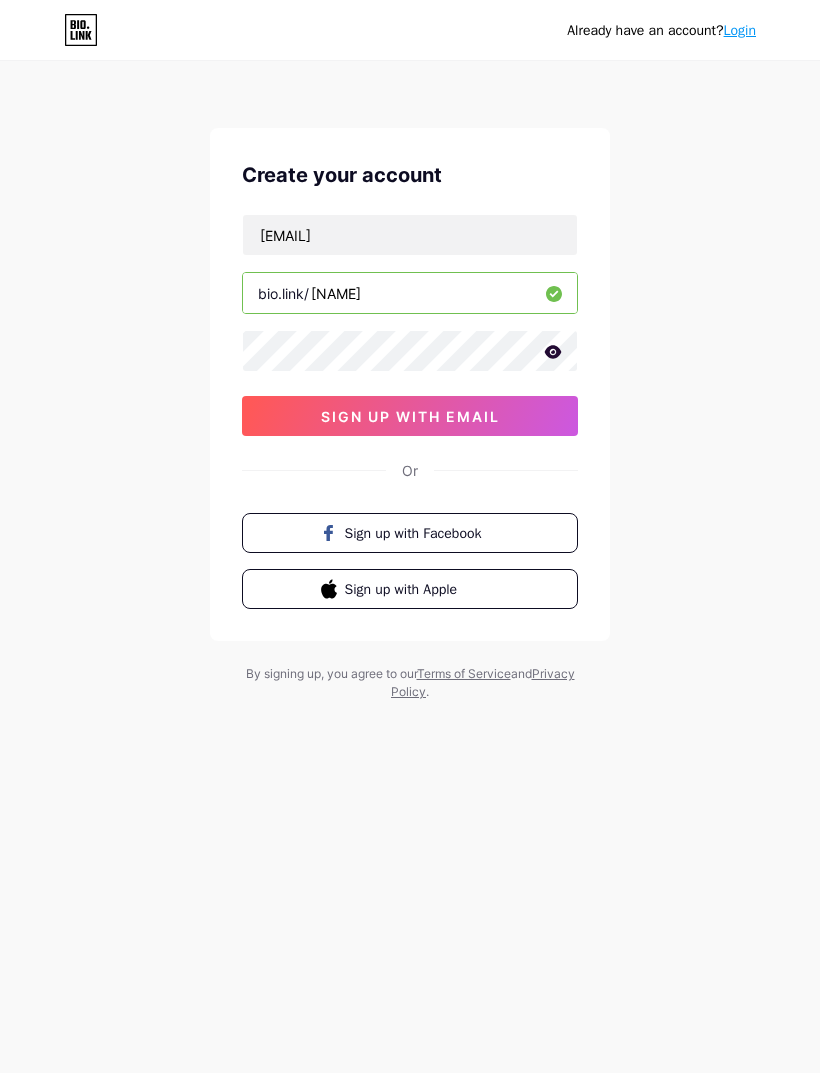 click on "sign up with email" at bounding box center [410, 416] 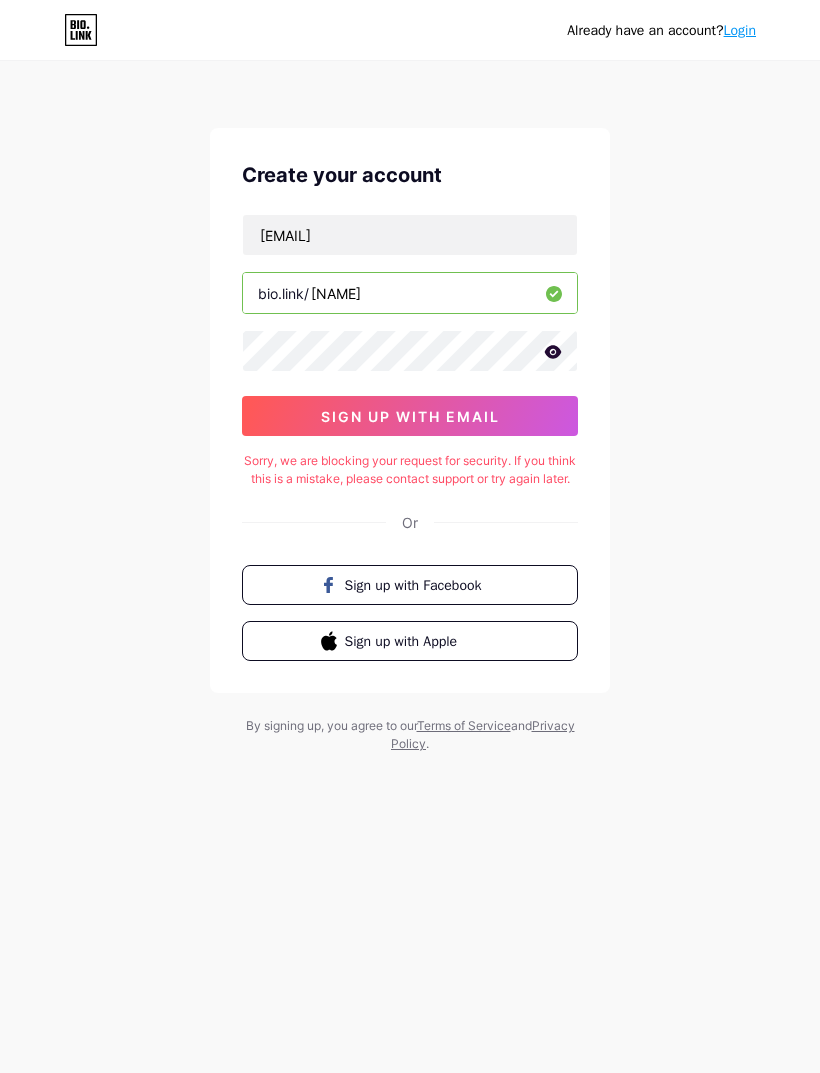 click on "Sign up with Facebook" at bounding box center [410, 585] 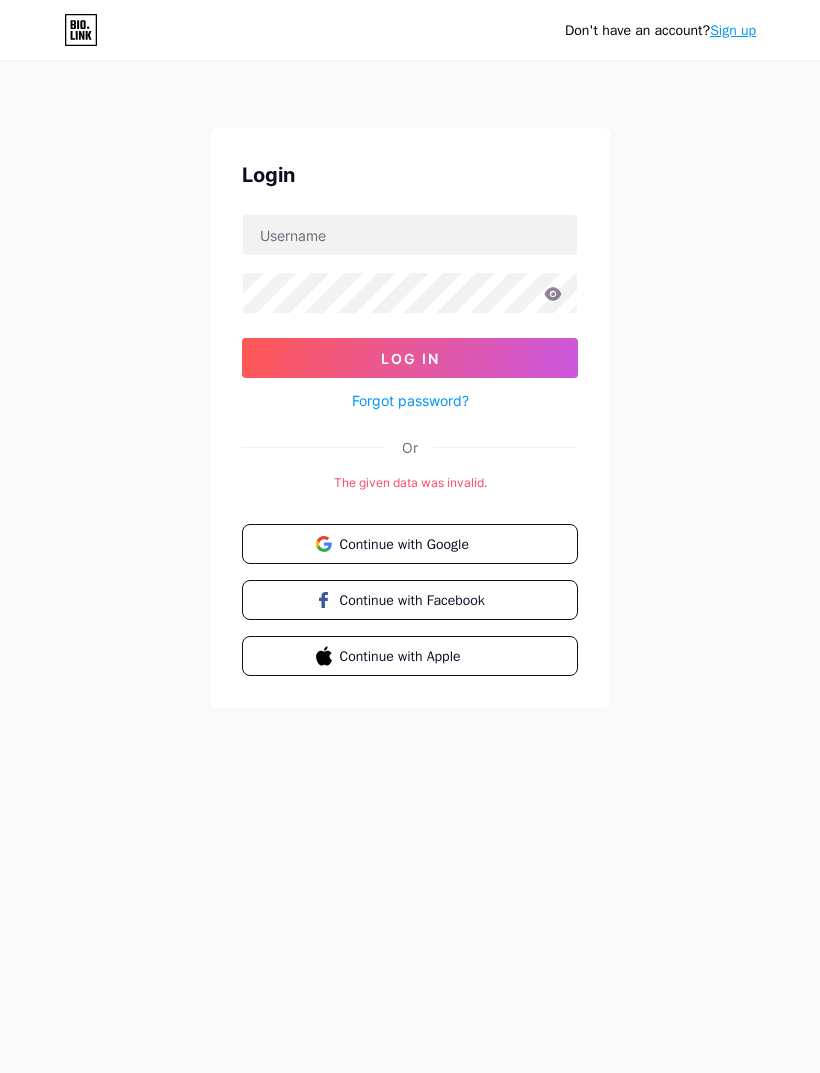 scroll, scrollTop: 51, scrollLeft: 0, axis: vertical 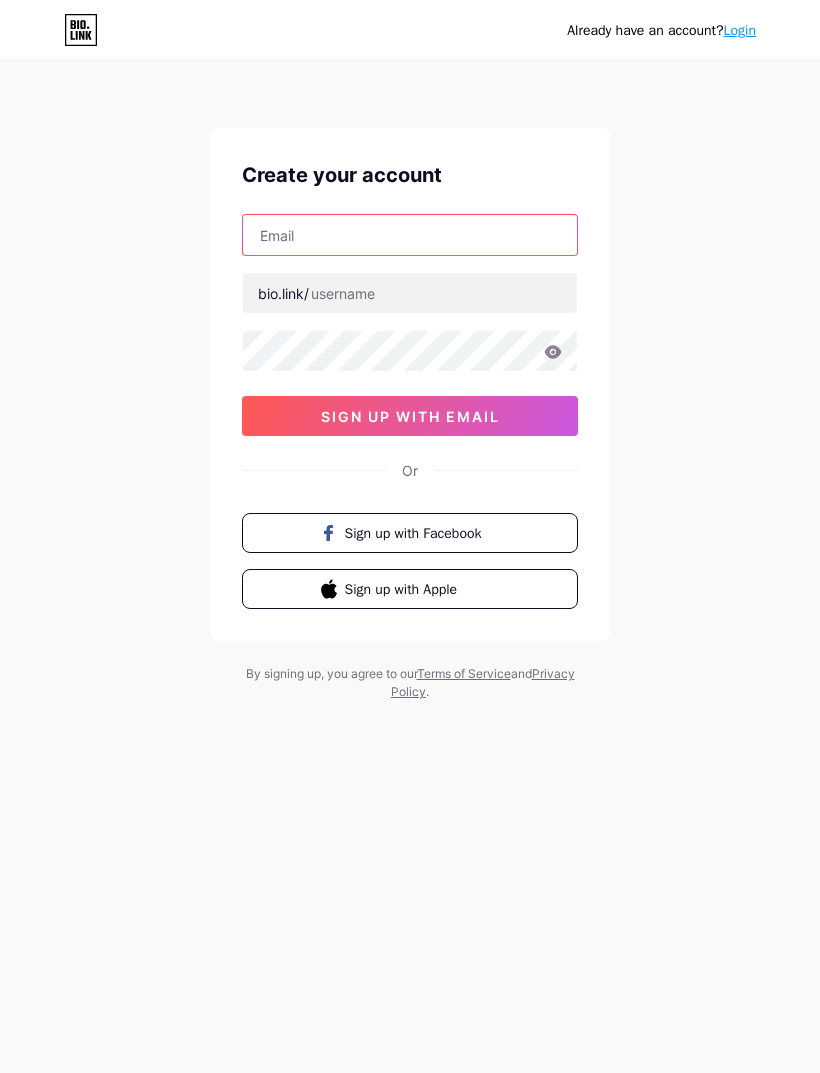 click at bounding box center [410, 235] 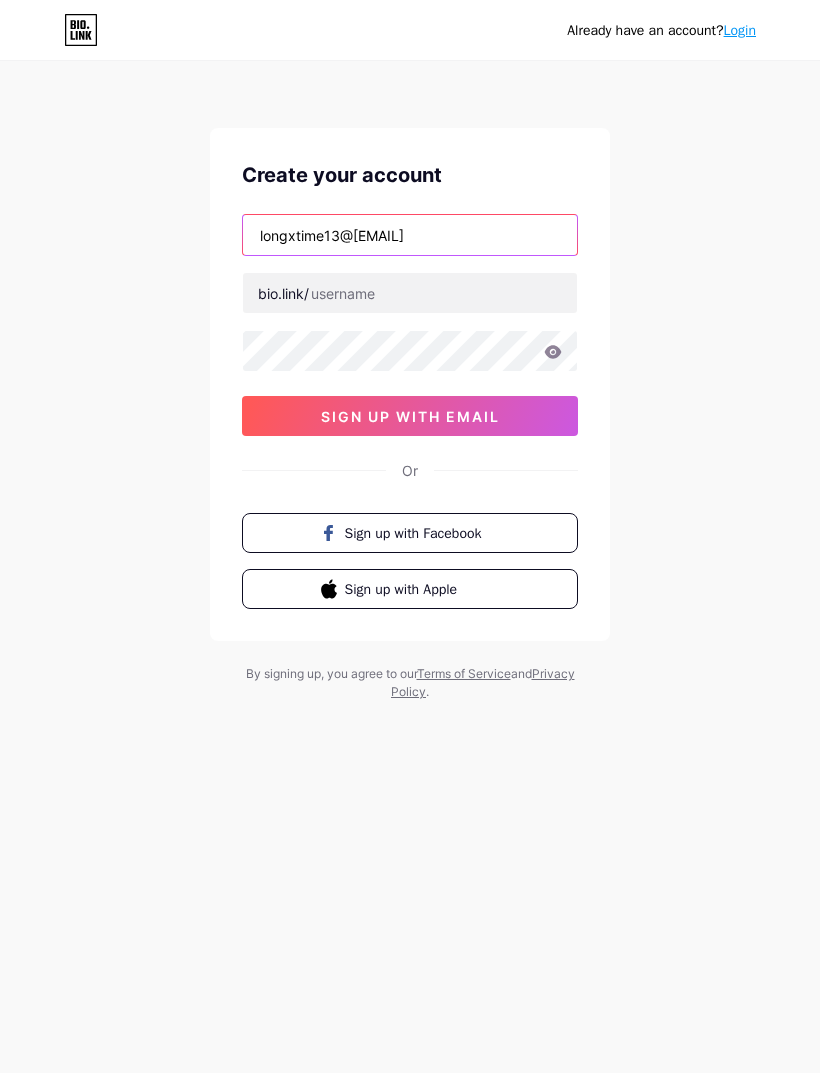 type on "longxtime13@gmail.com" 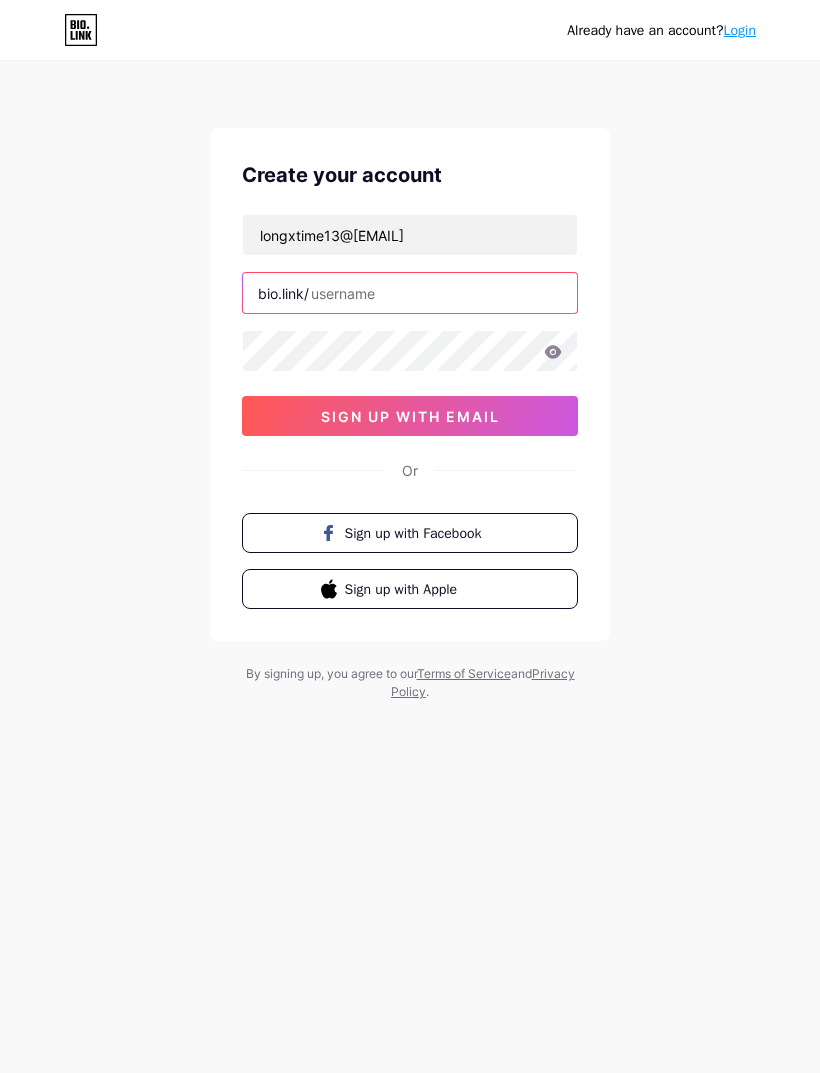 click at bounding box center [410, 293] 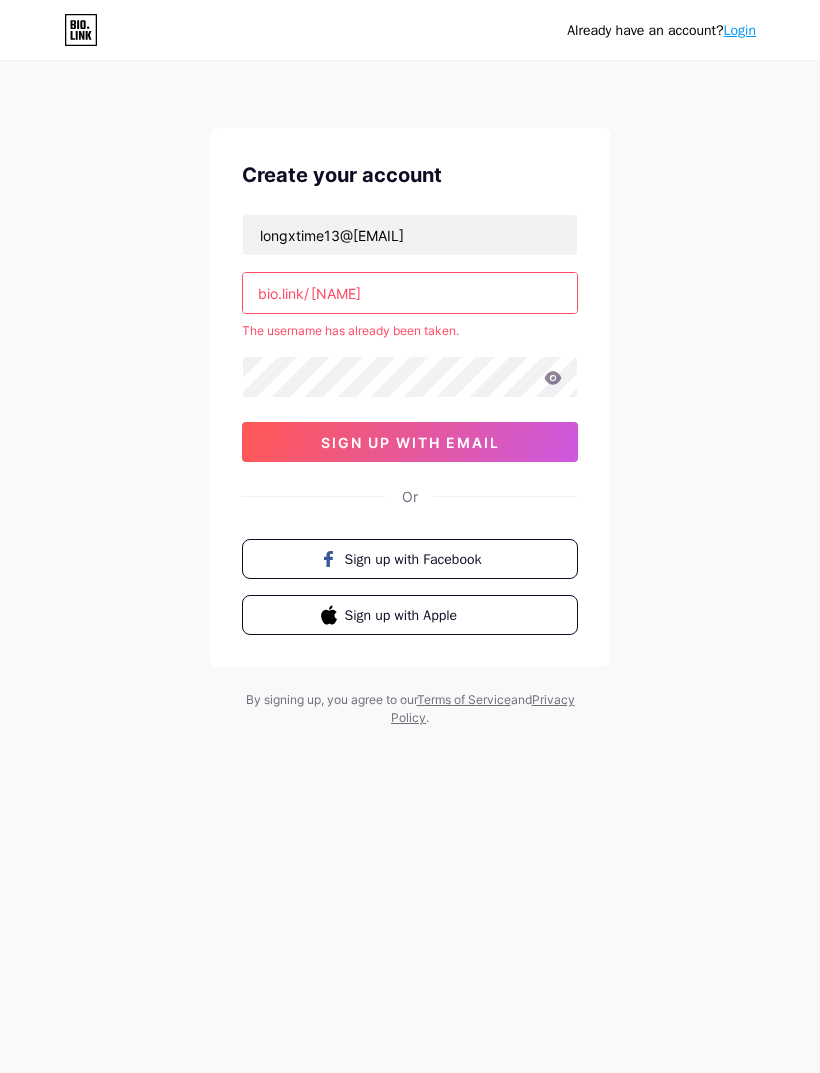 type on "ananyaa" 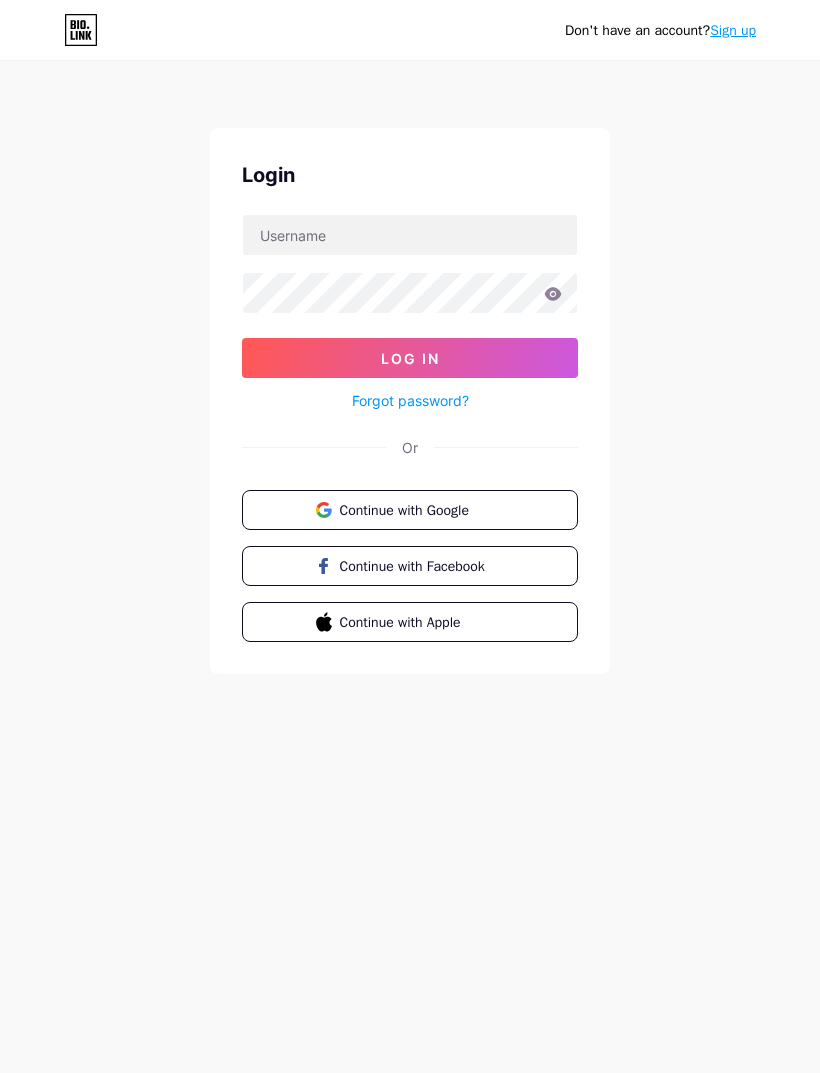 scroll, scrollTop: 0, scrollLeft: 0, axis: both 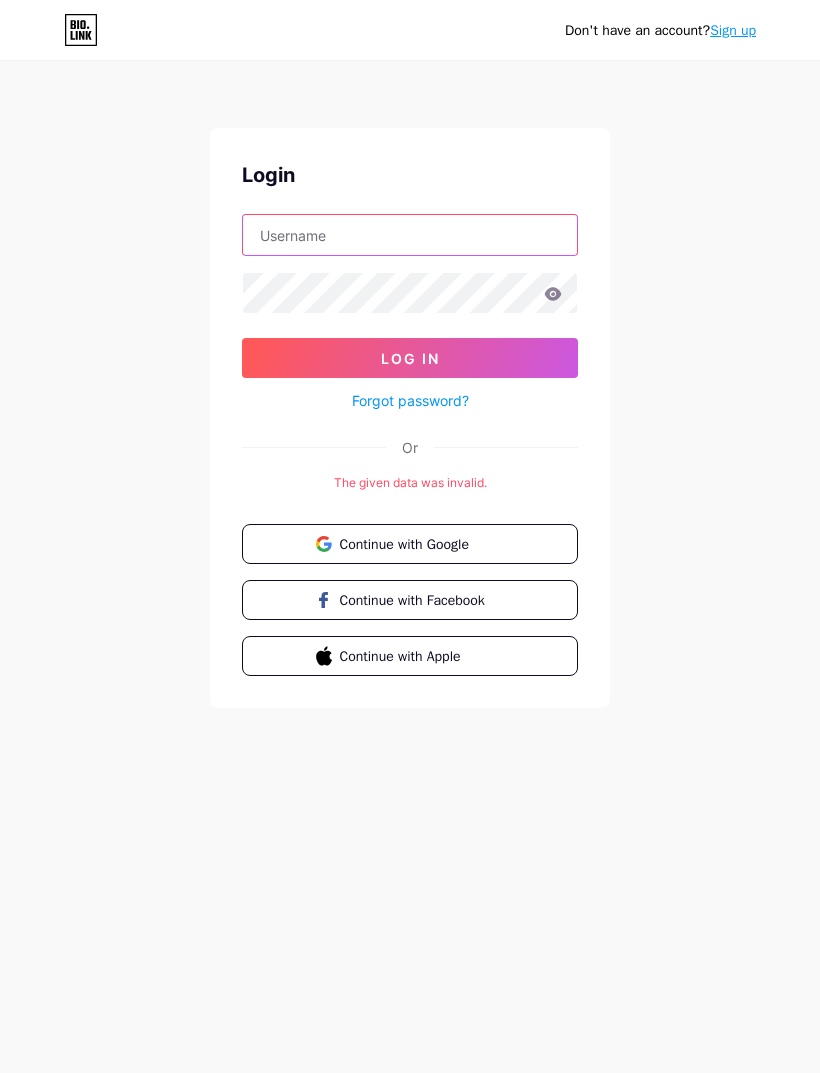 click at bounding box center (410, 235) 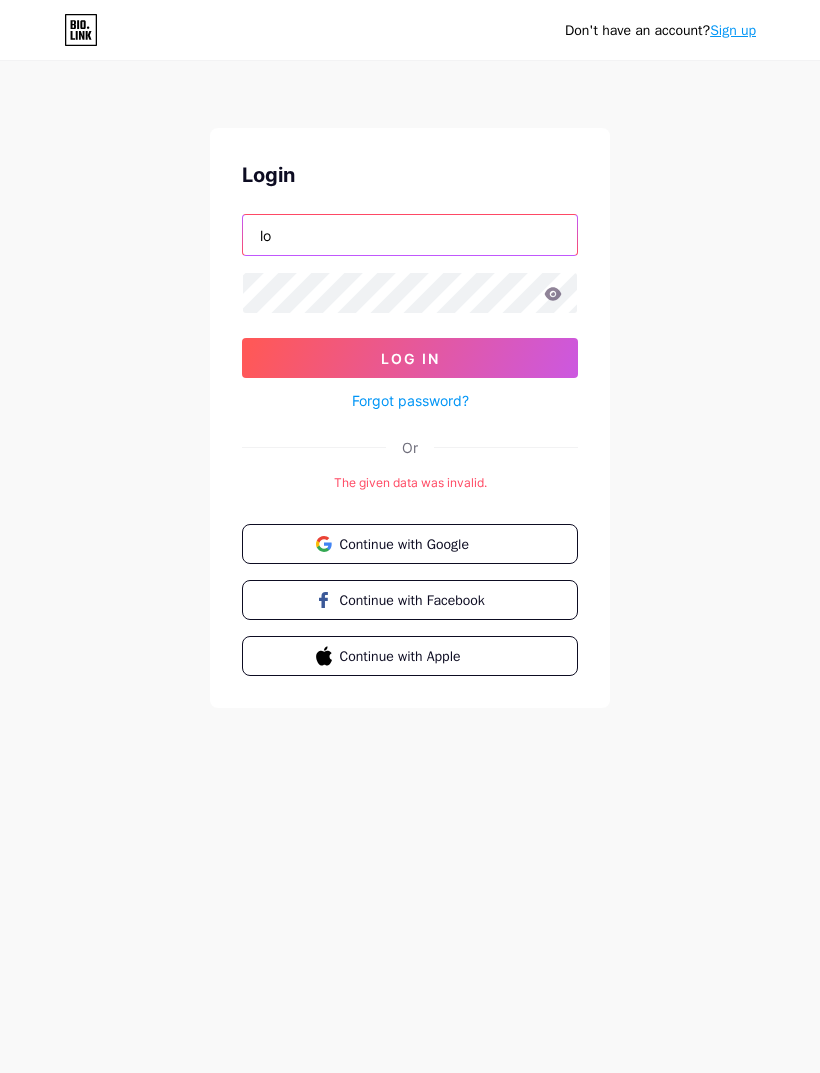 type on "l" 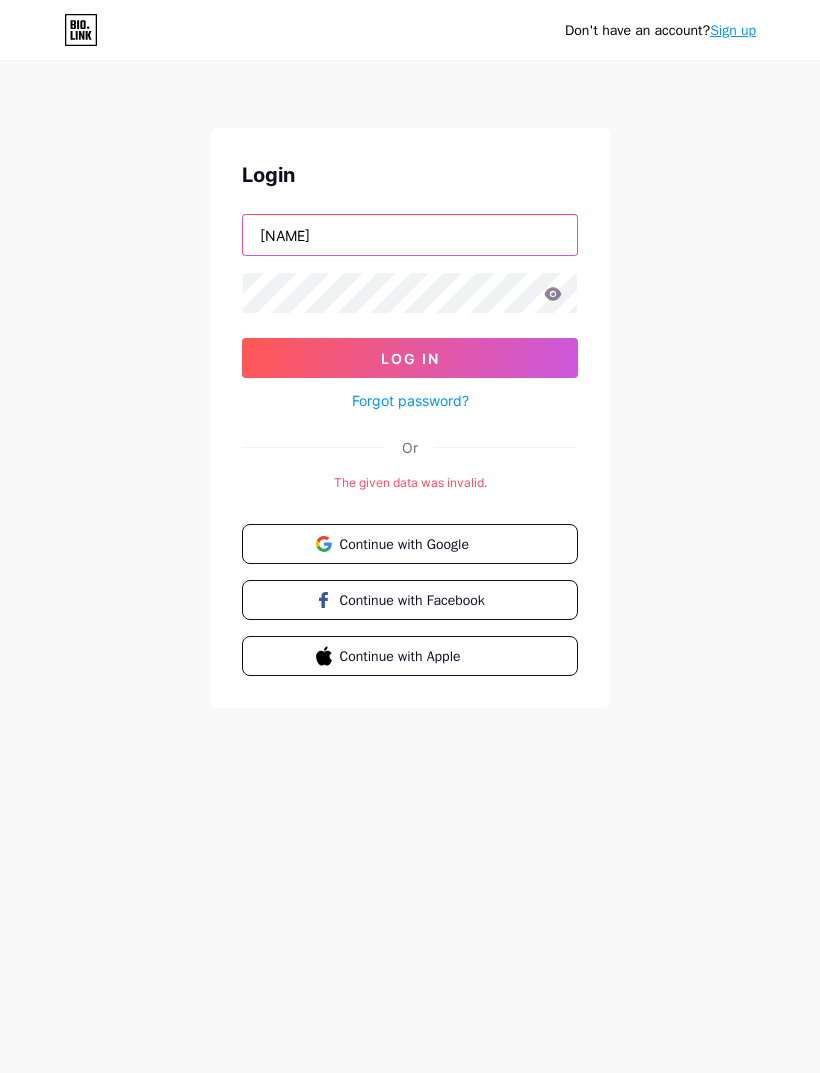 type on "[NAME]" 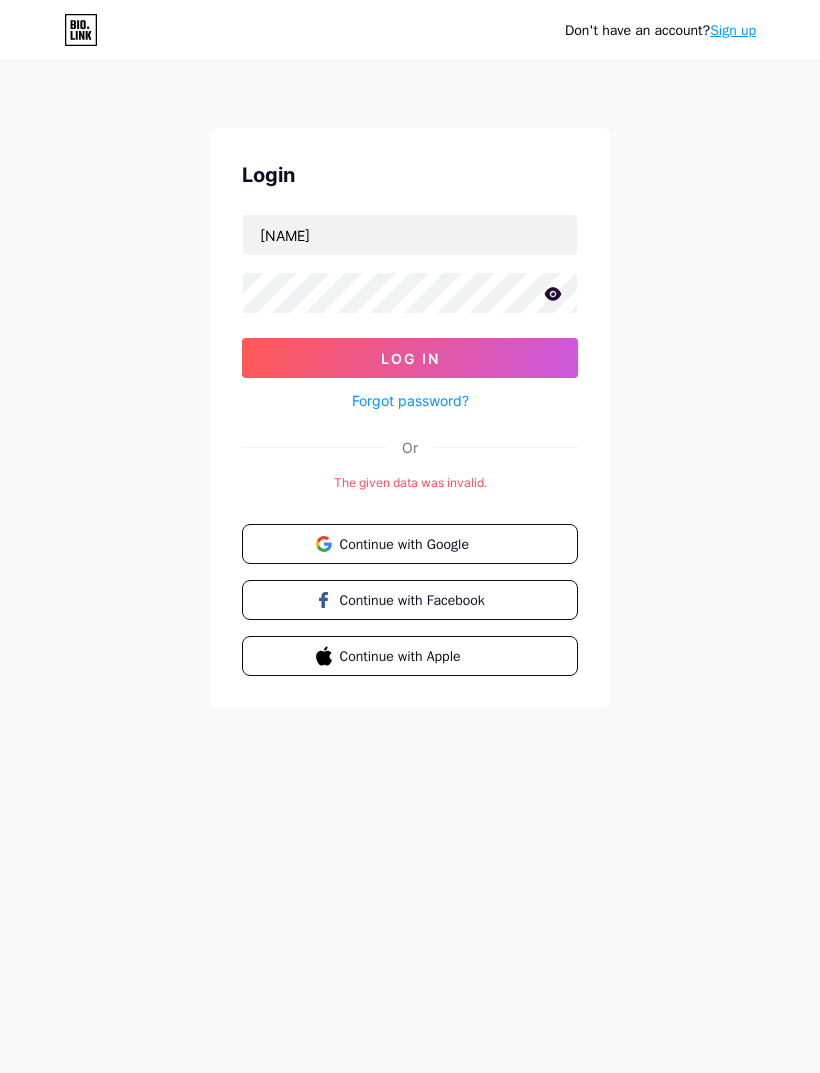 click on "Log In" at bounding box center (410, 358) 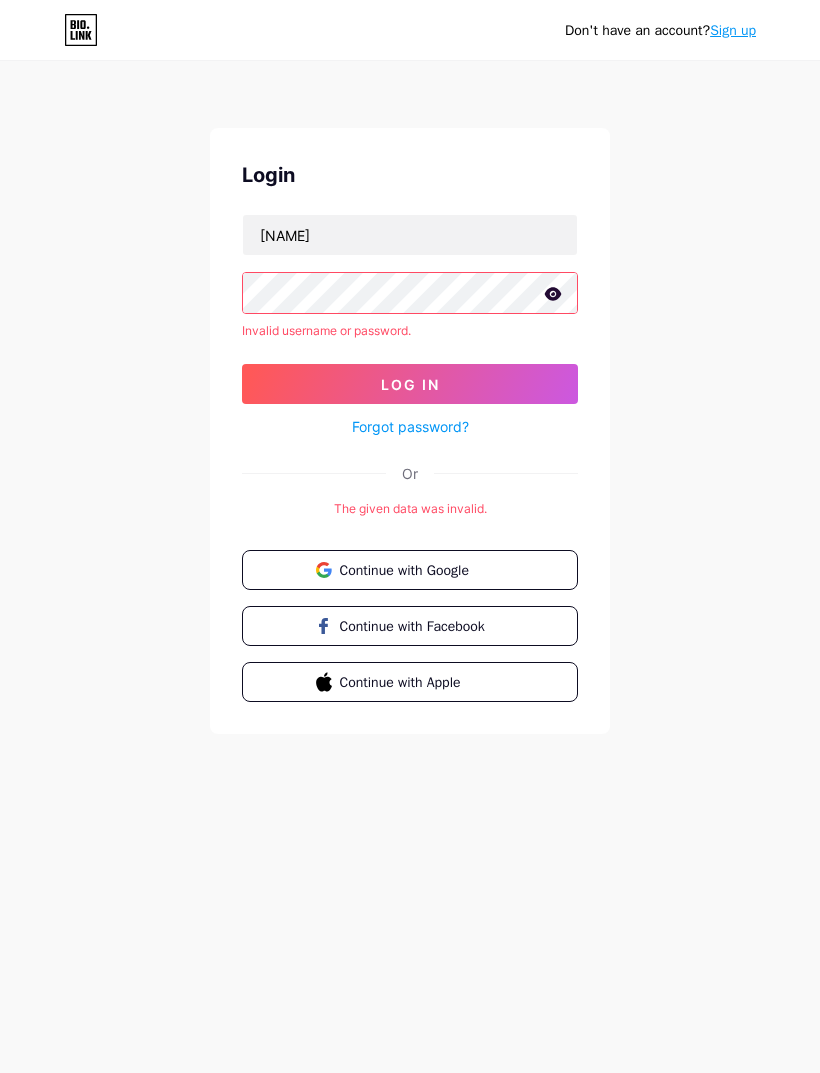 click 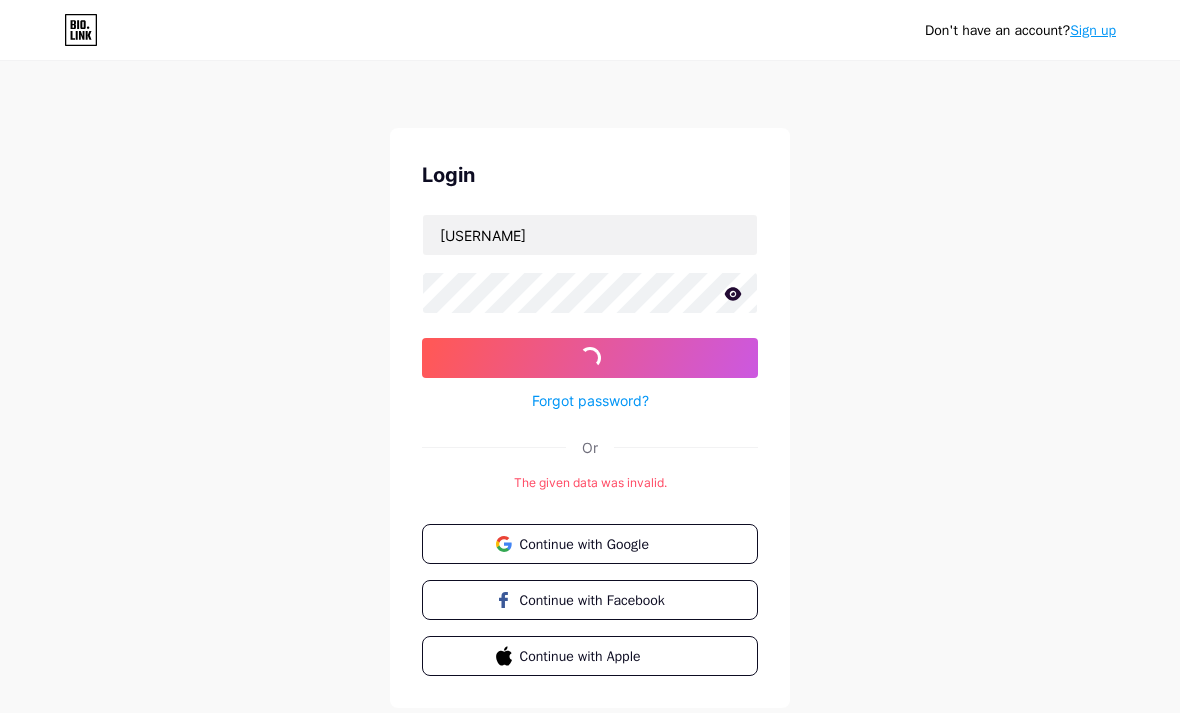 scroll, scrollTop: 64, scrollLeft: 0, axis: vertical 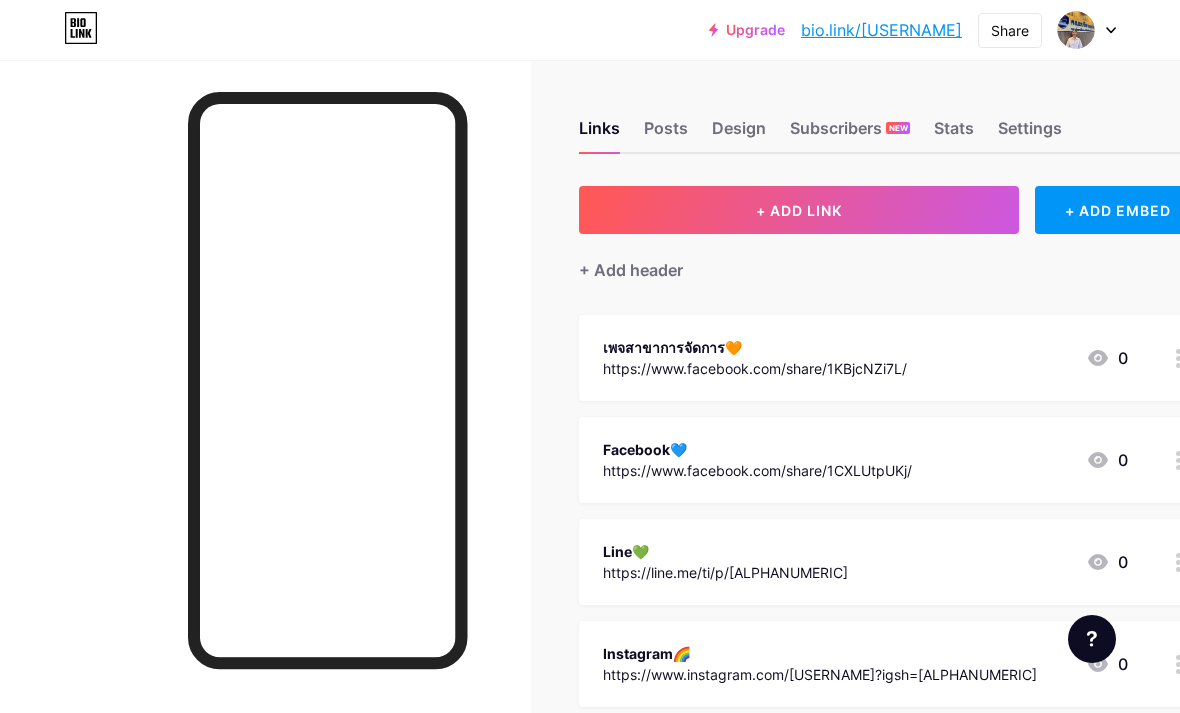 click on "เพจสาขาการจัดการ🧡
https://www.facebook.com/share/1KBjcNZi7L/
0" at bounding box center [889, 358] 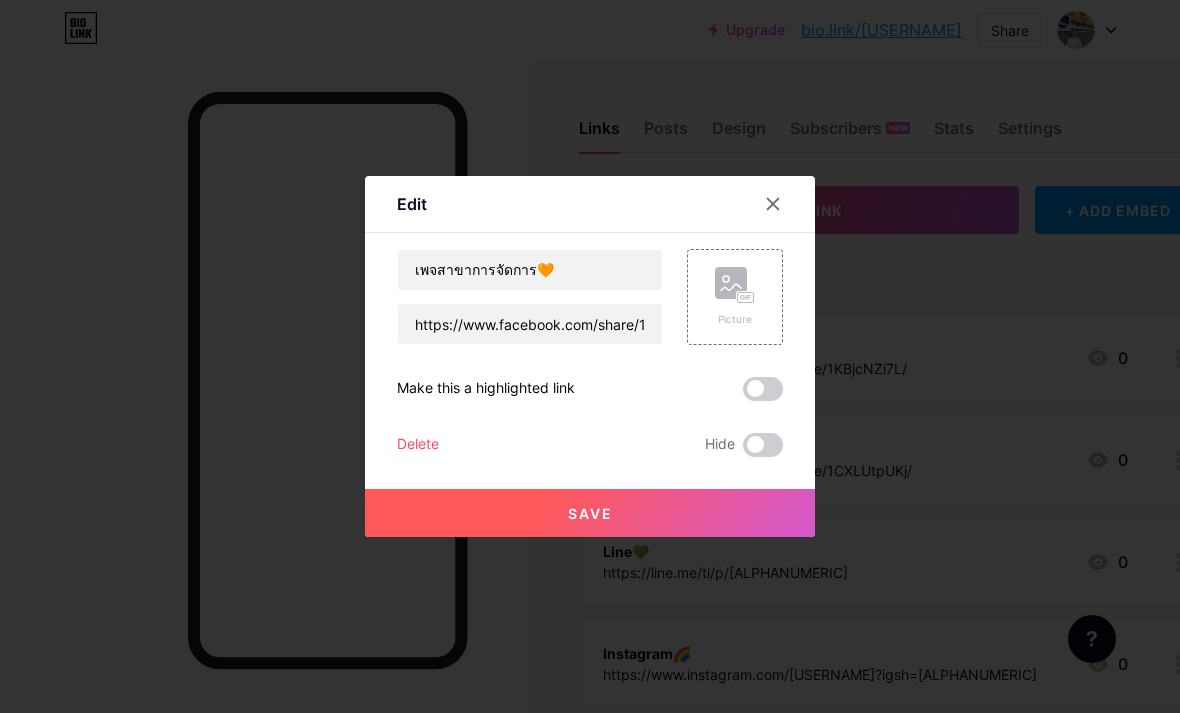 click 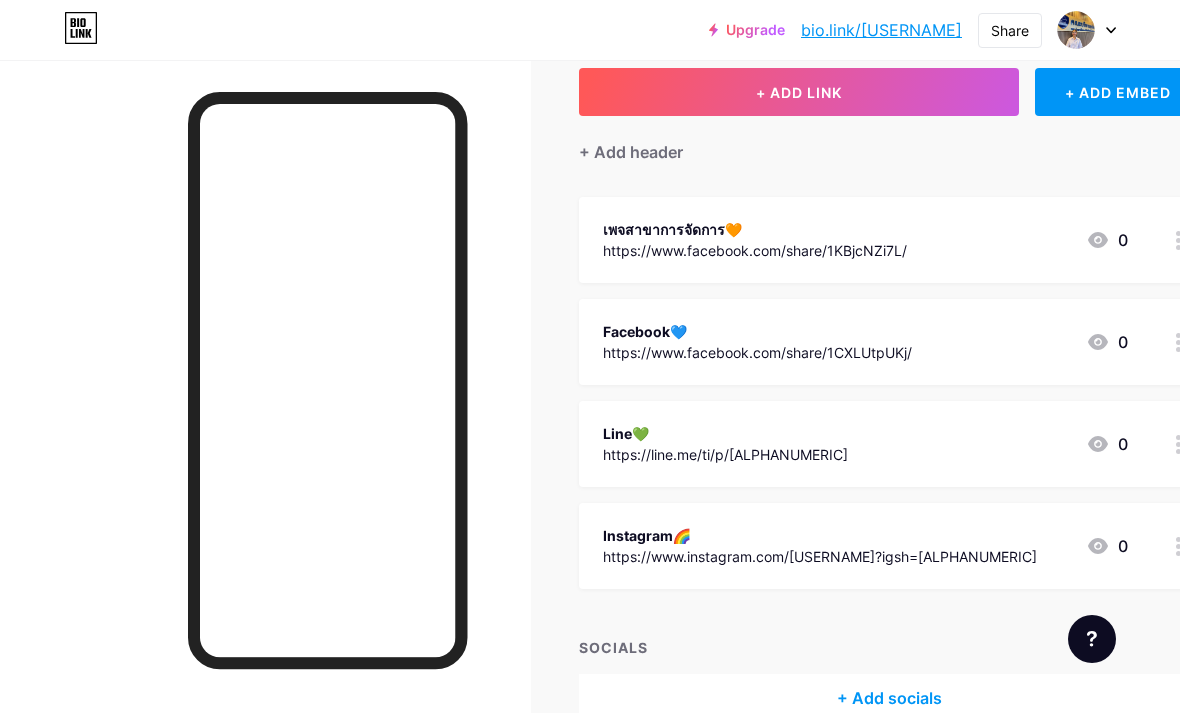 scroll, scrollTop: 137, scrollLeft: 0, axis: vertical 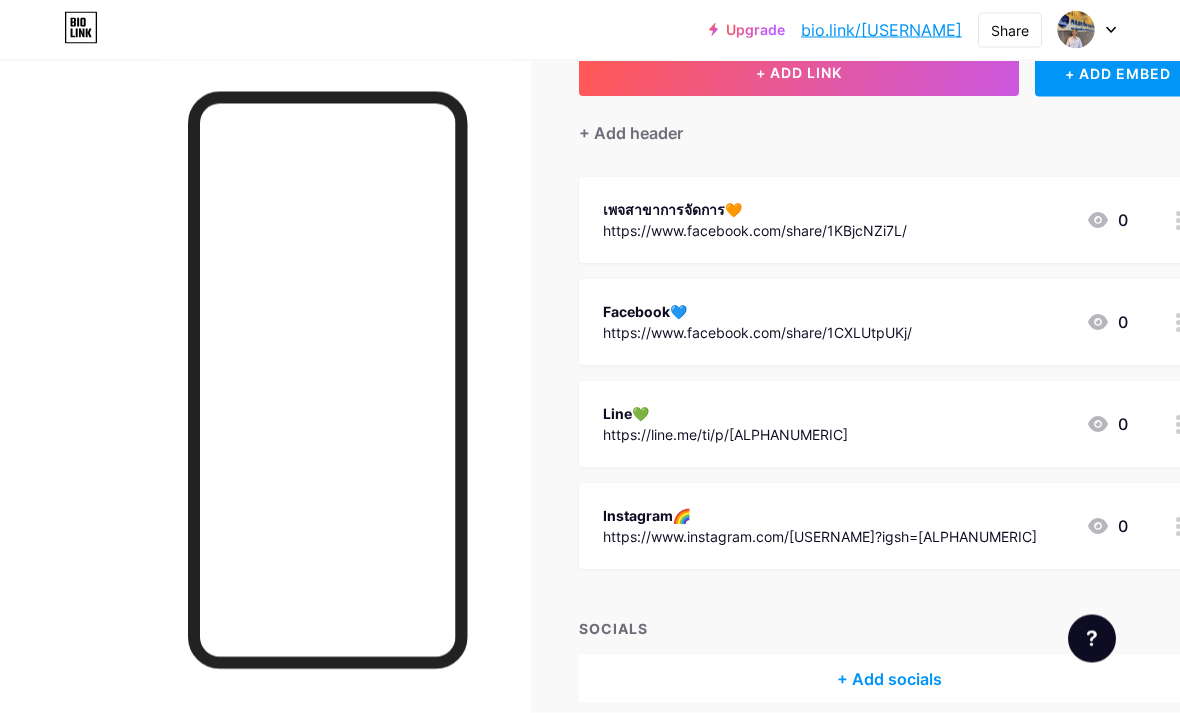 click on "https://www.facebook.com/share/1KBjcNZi7L/" at bounding box center (755, 231) 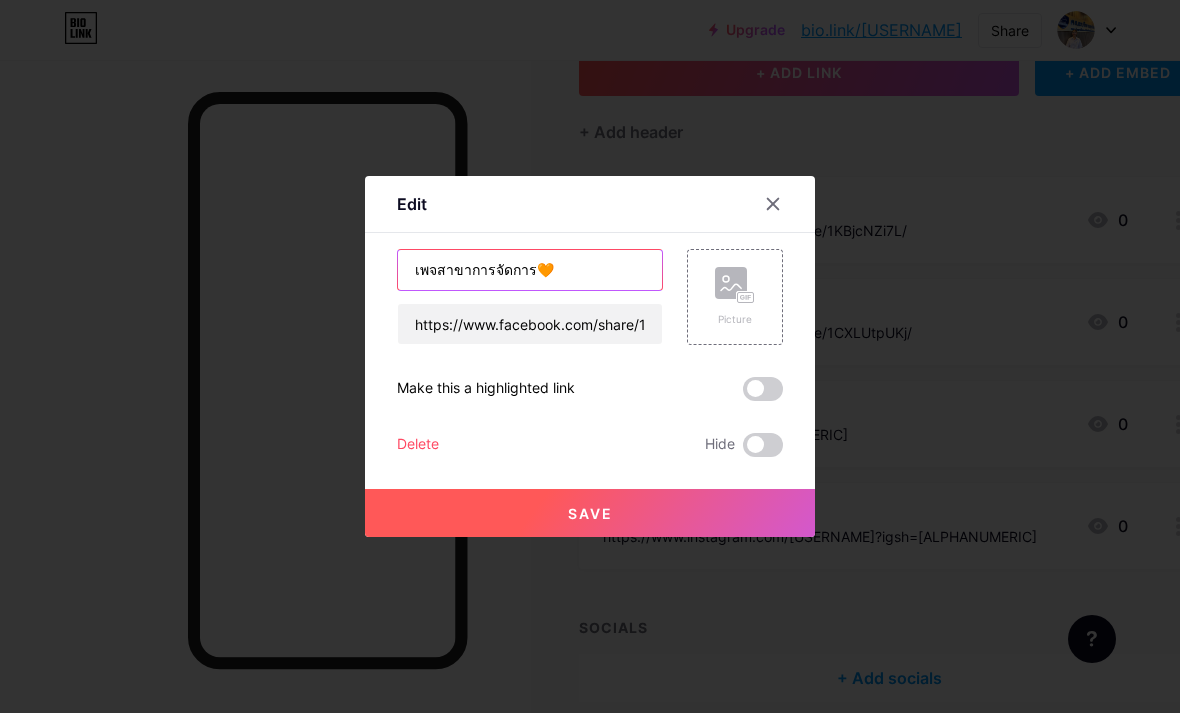 click on "เพจสาขาการจัดการ🧡" at bounding box center [530, 270] 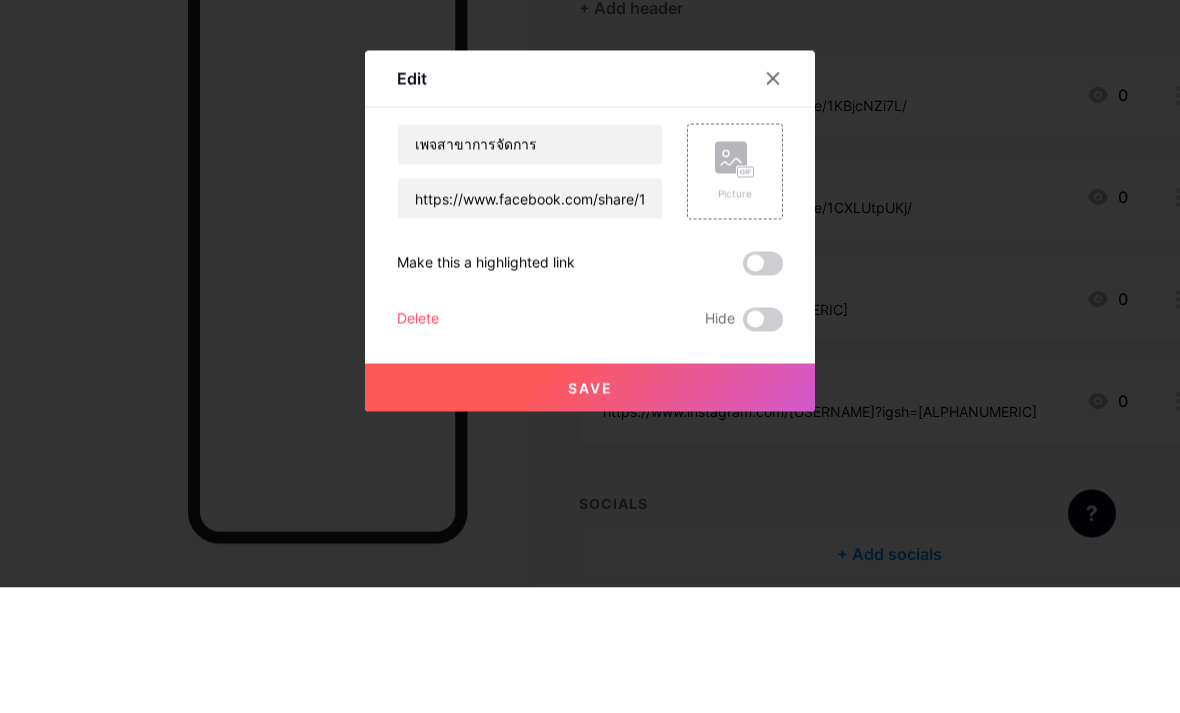 scroll, scrollTop: 162, scrollLeft: 0, axis: vertical 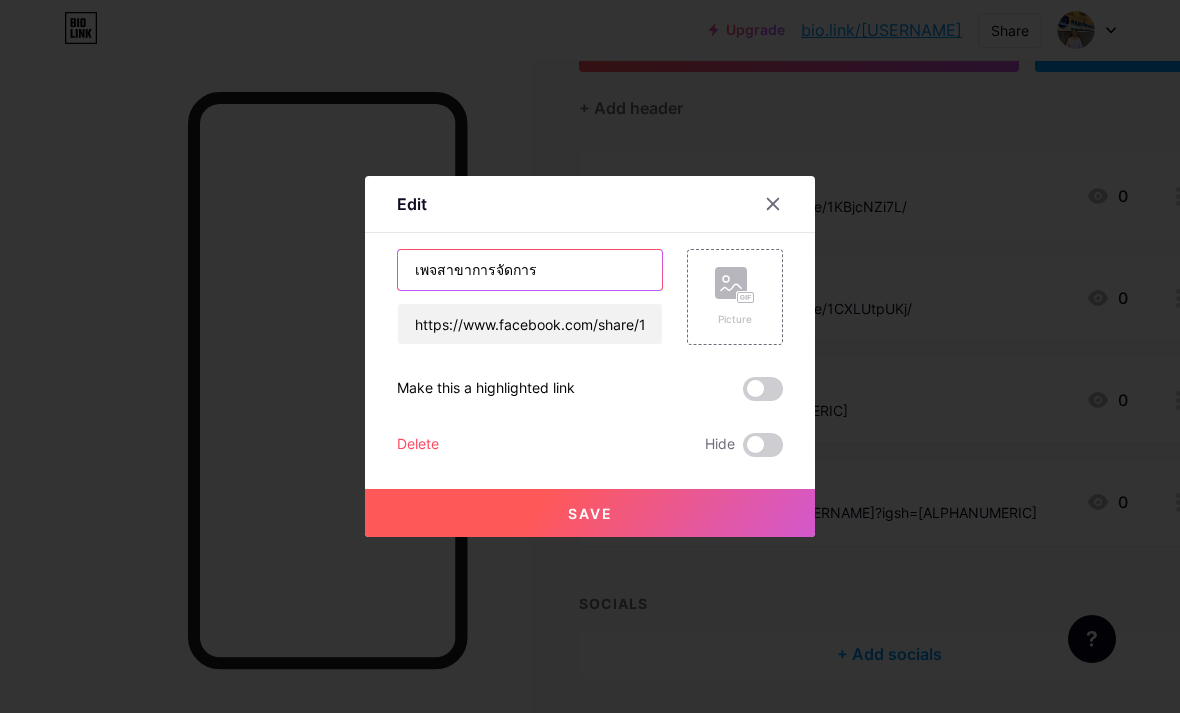 type on "เพจสาขาการจัดการ" 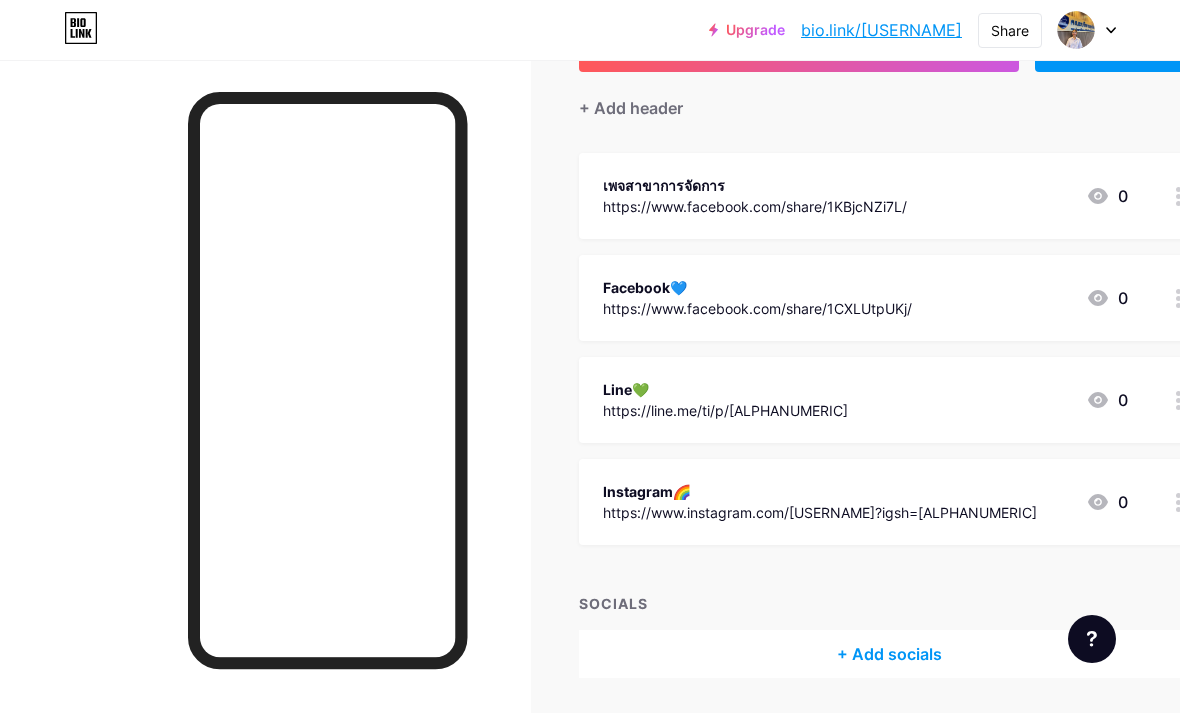 click on "https://www.facebook.com/share/1KBjcNZi7L/" at bounding box center (755, 206) 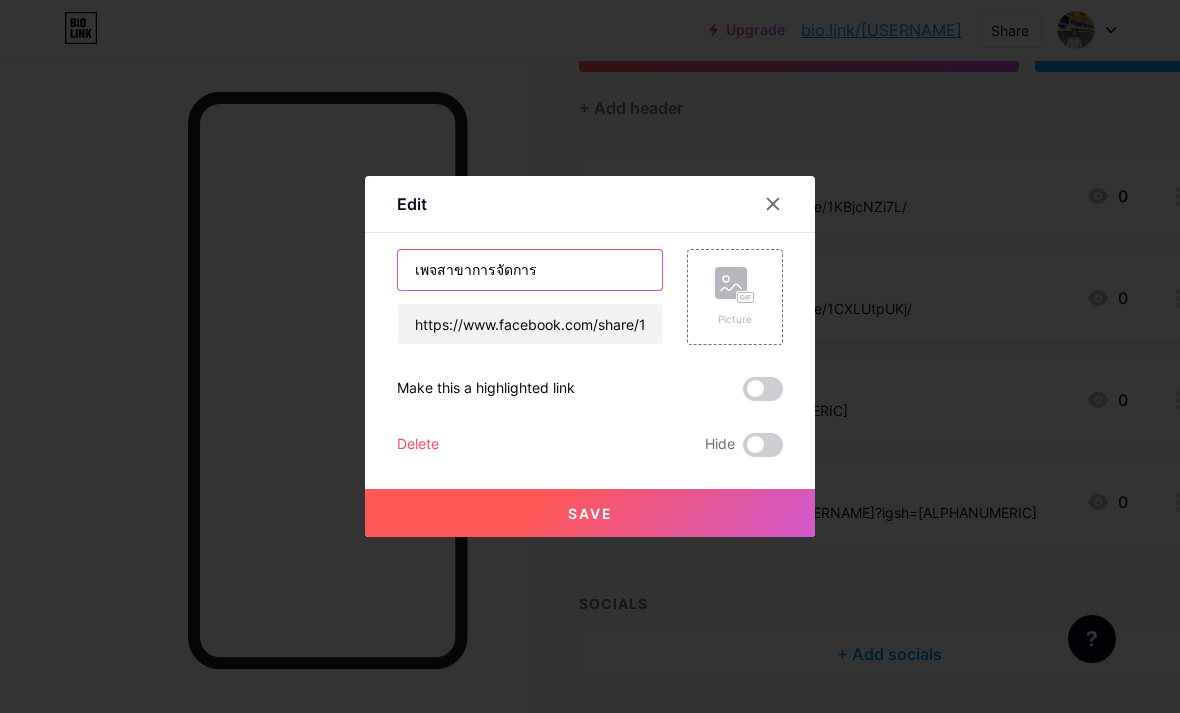 click on "เพจสาขาการจัดการ" at bounding box center (530, 270) 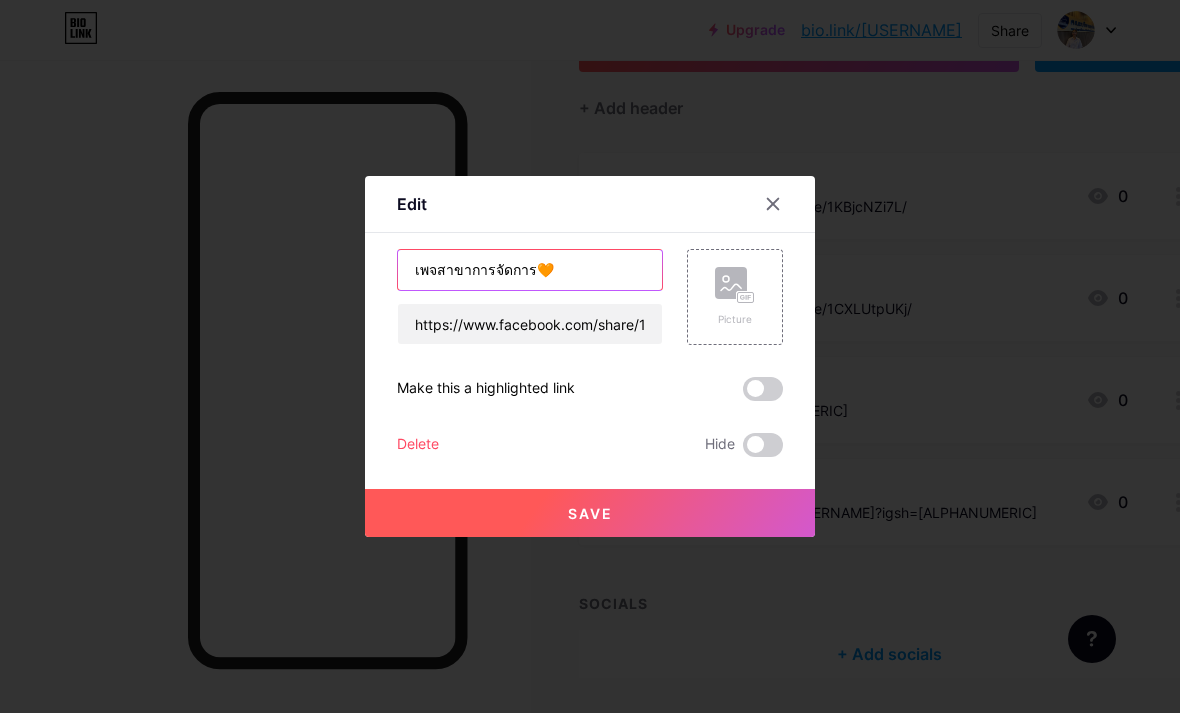 type on "เพจสาขาการจัดการ🧡" 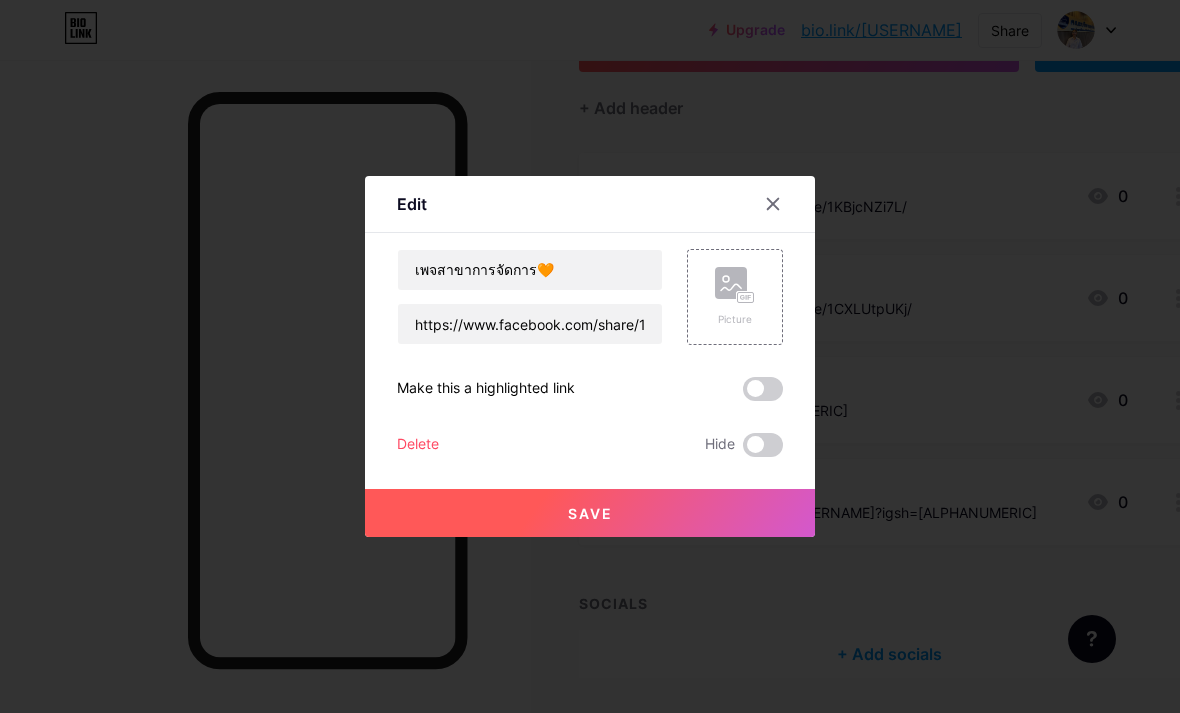 click on "Save" at bounding box center [590, 513] 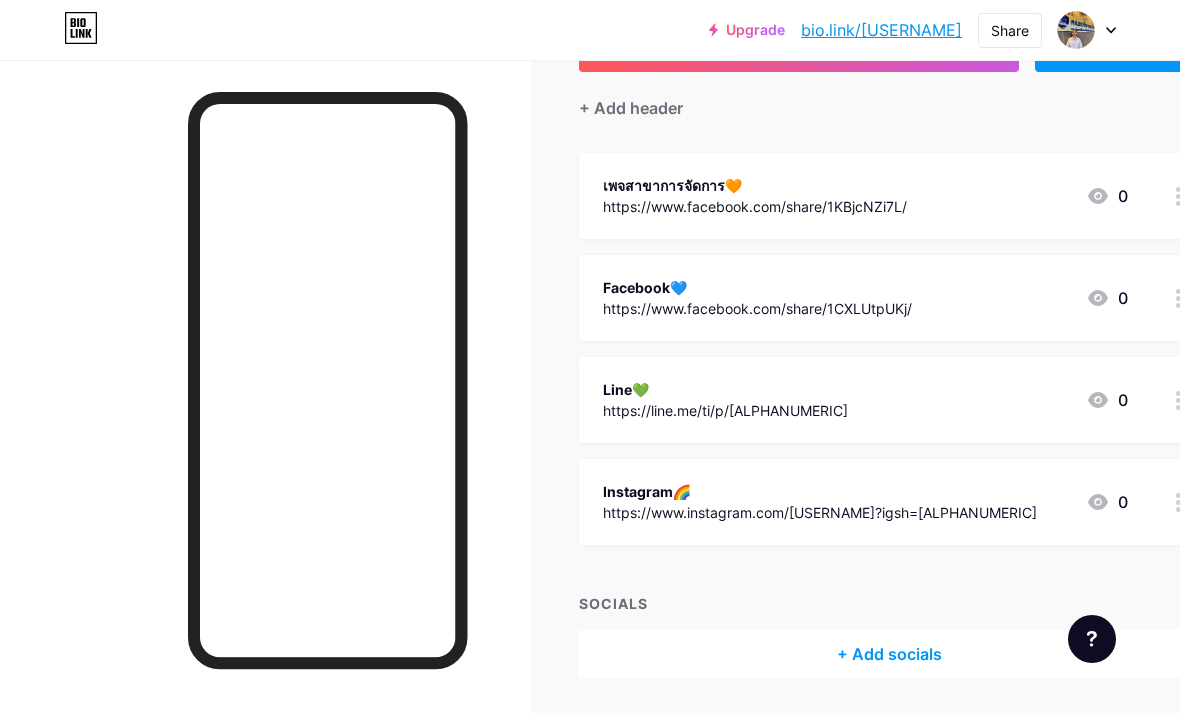 click on "Share" at bounding box center (1010, 30) 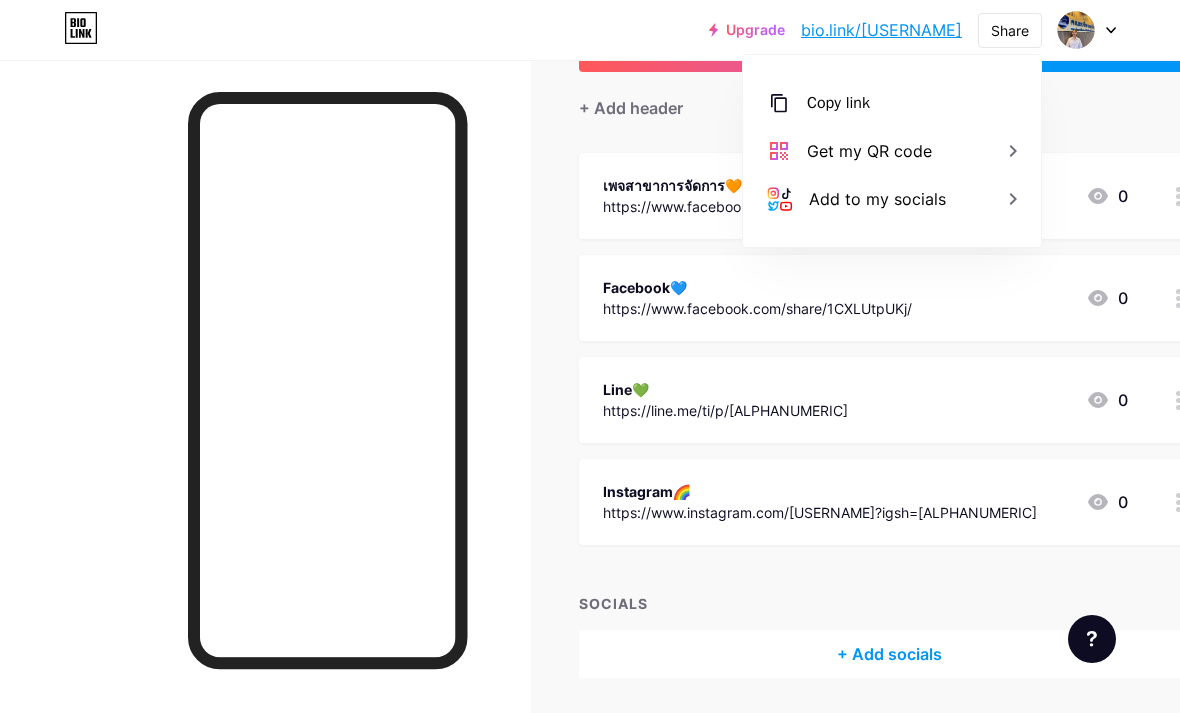 click on "Get my QR code" at bounding box center (892, 151) 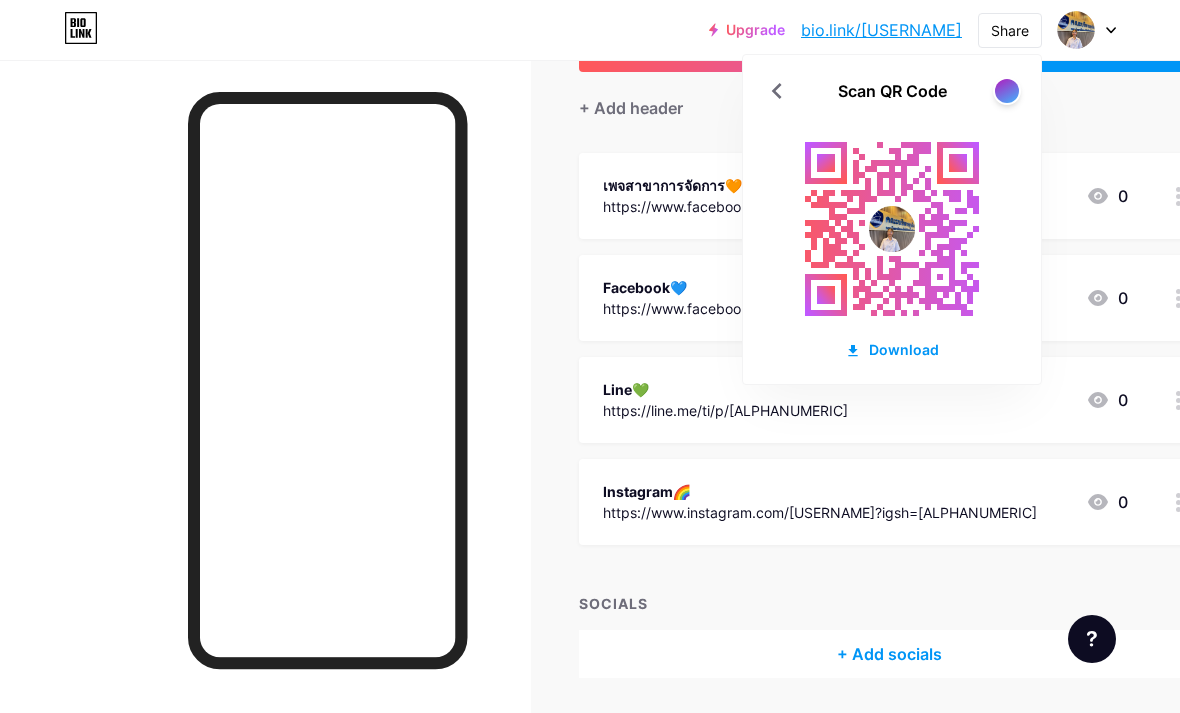 click on "Download" at bounding box center [892, 349] 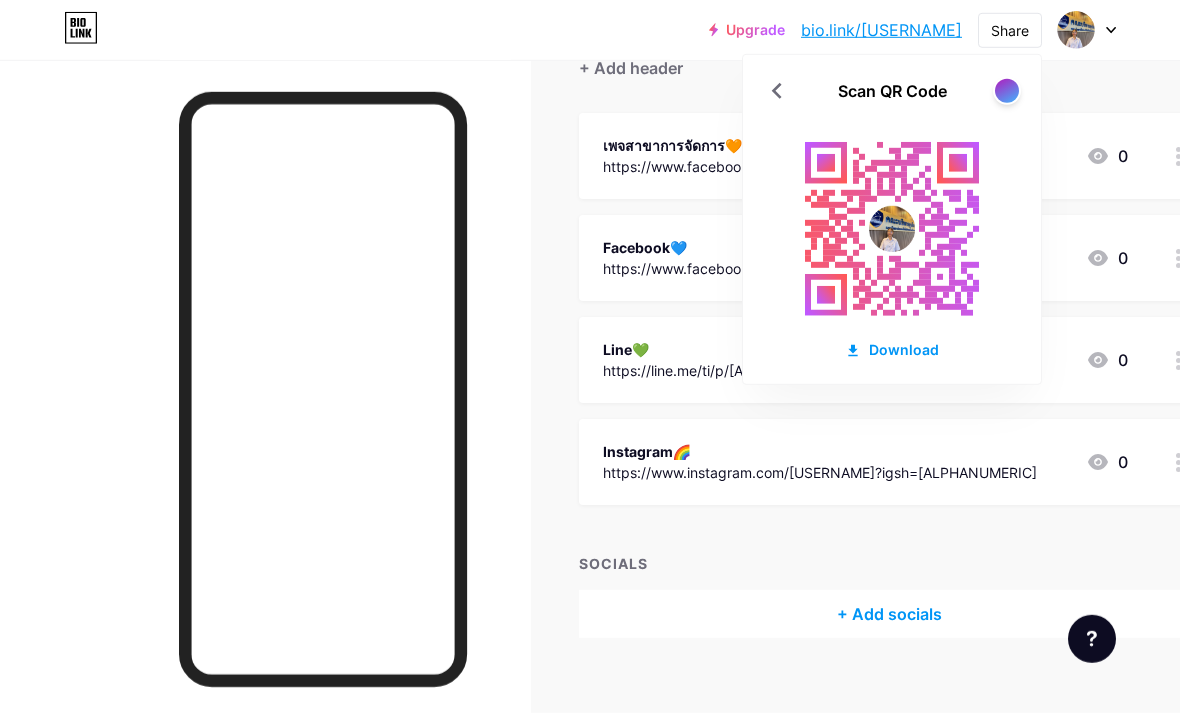 scroll, scrollTop: 226, scrollLeft: 0, axis: vertical 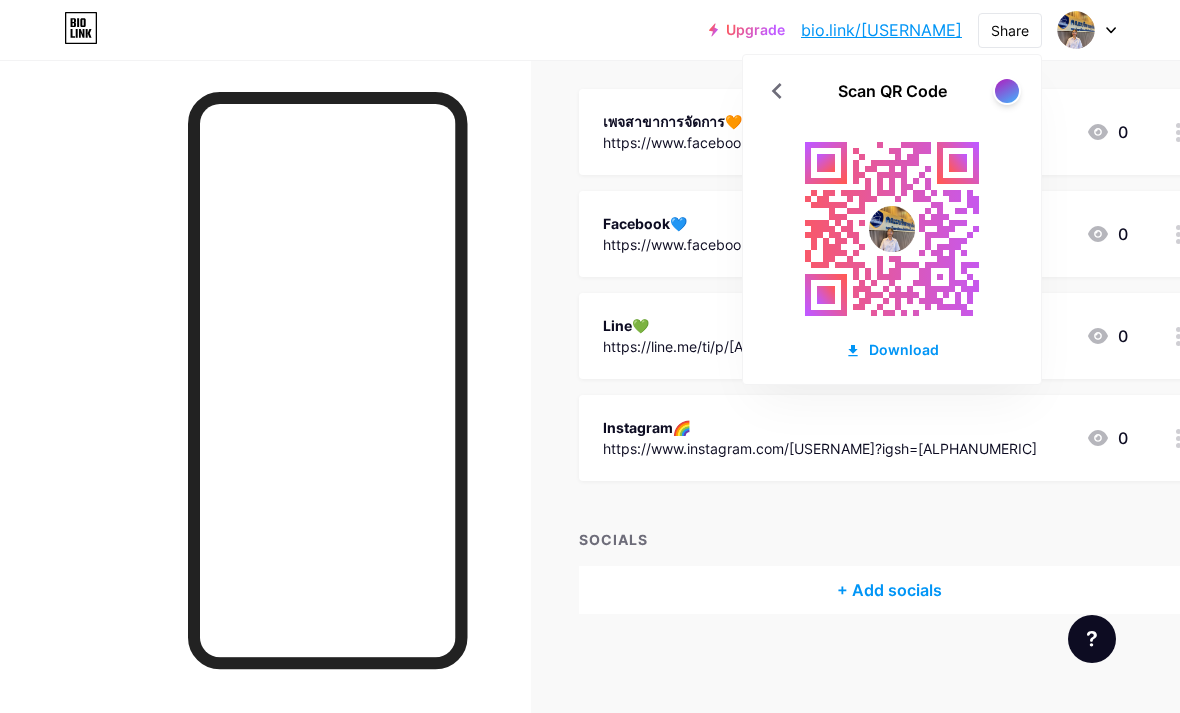 click on "Download" at bounding box center [892, 349] 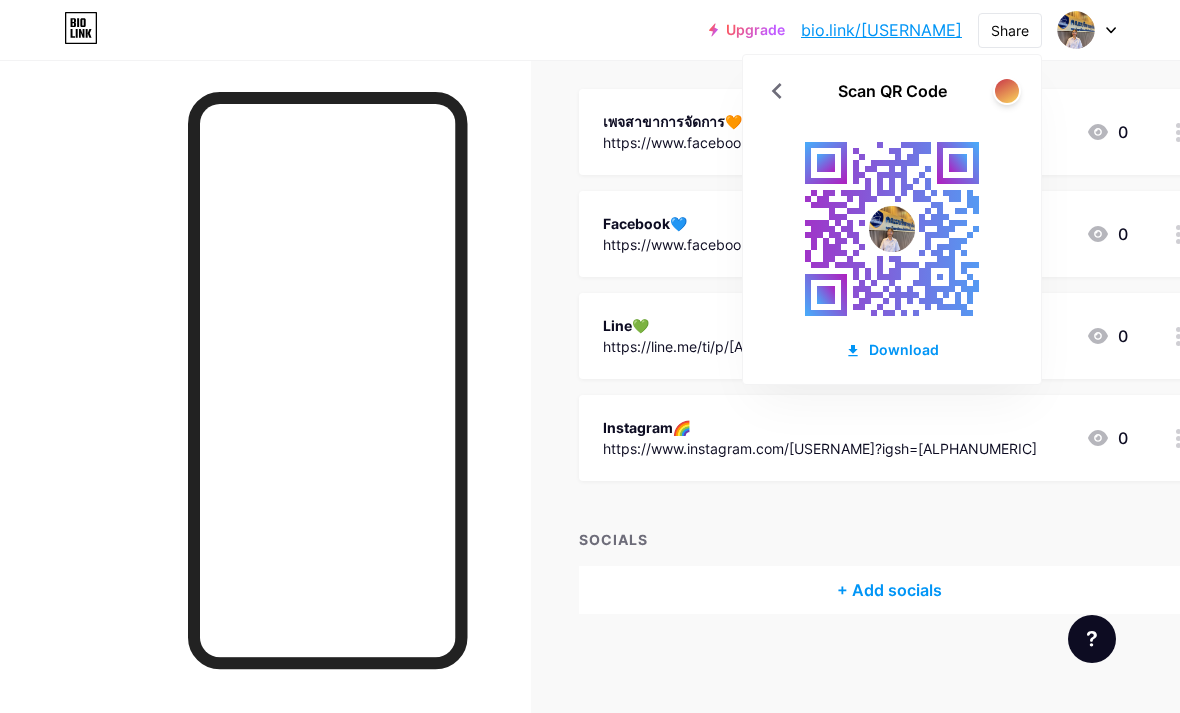 click at bounding box center [1007, 91] 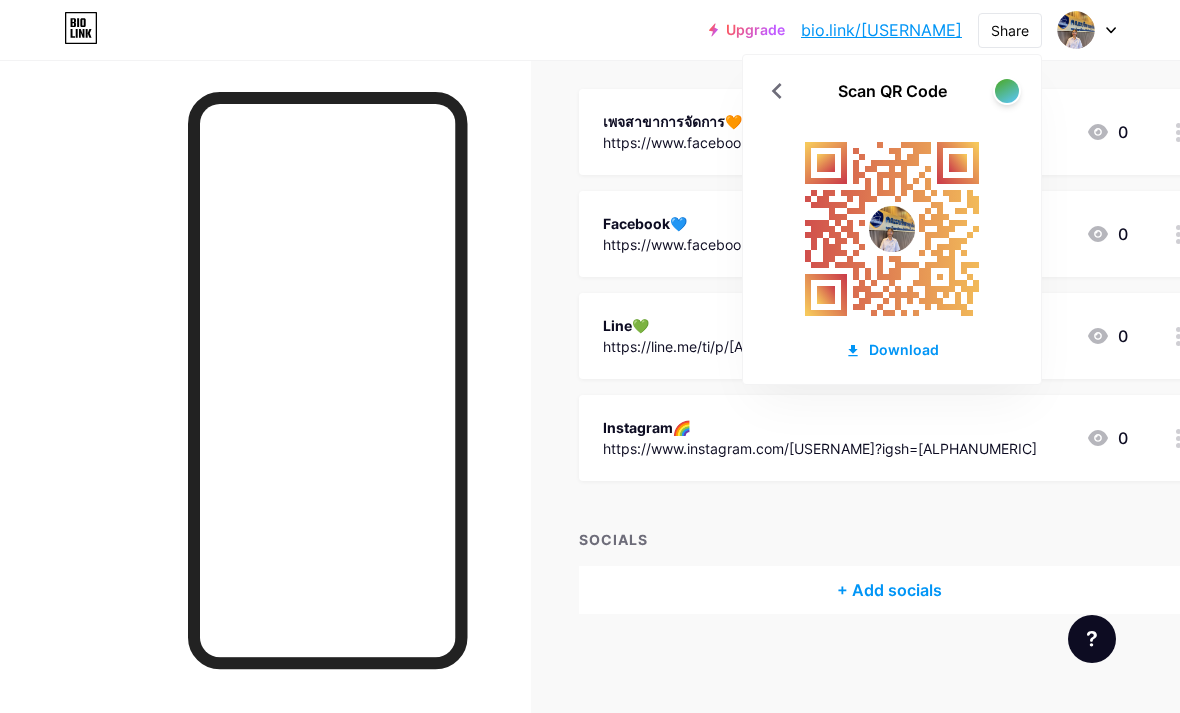 click on "Download" at bounding box center (892, 349) 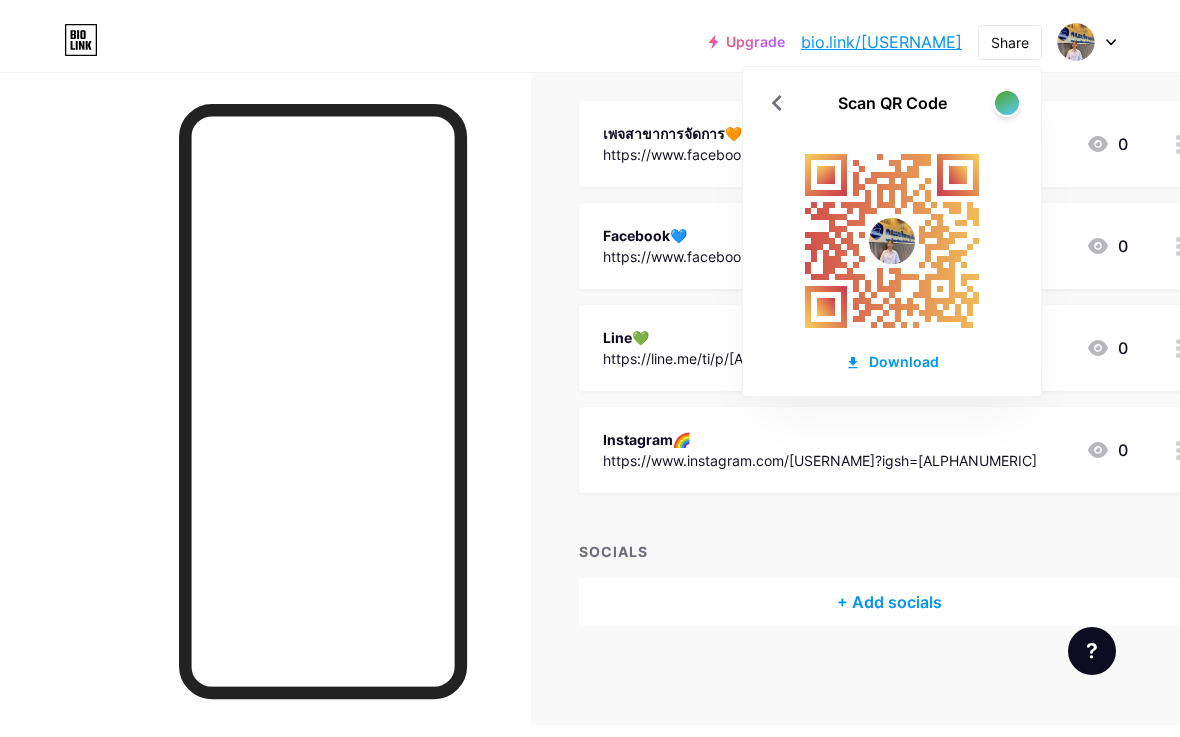 scroll, scrollTop: 202, scrollLeft: 0, axis: vertical 